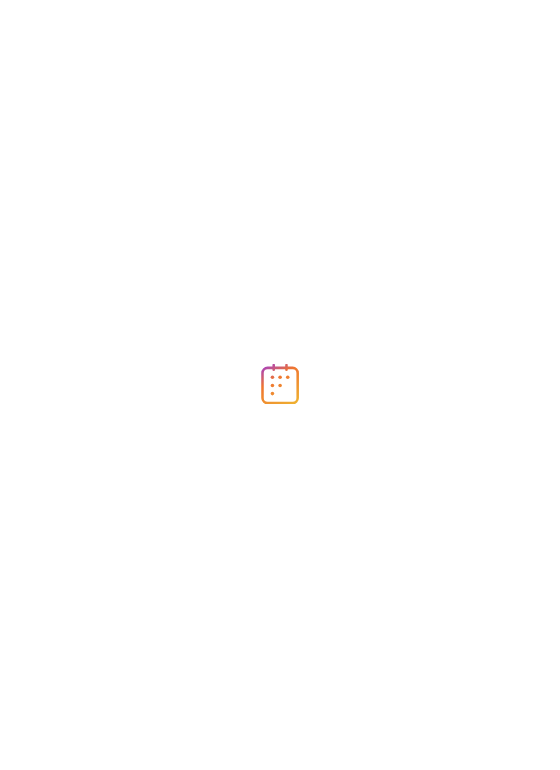 scroll, scrollTop: 0, scrollLeft: 0, axis: both 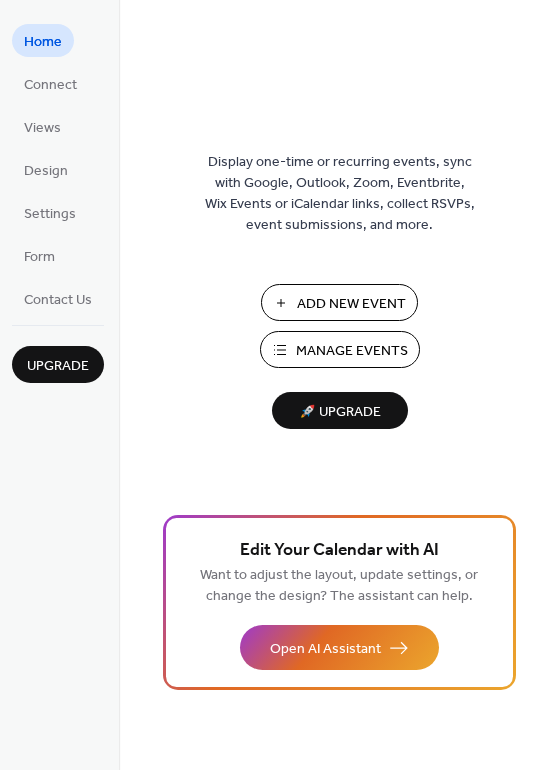 click on "Manage Events" at bounding box center [352, 351] 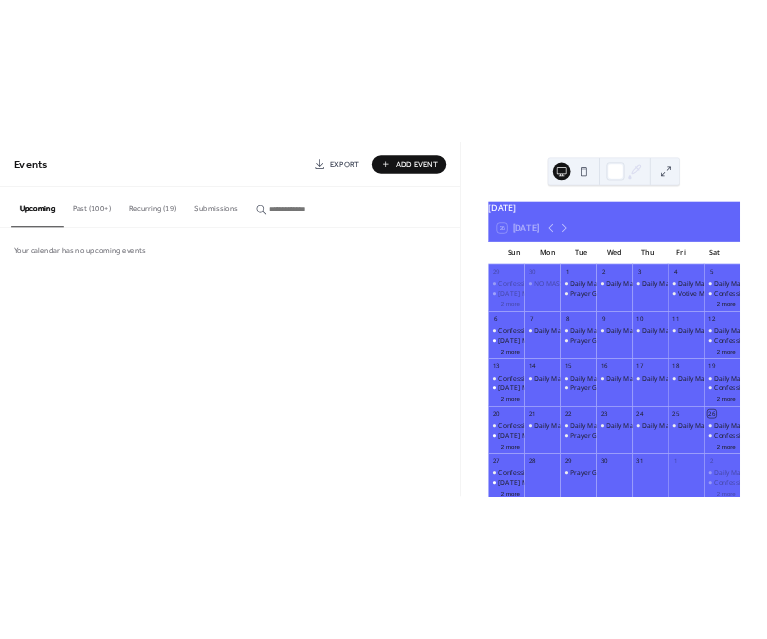 scroll, scrollTop: 0, scrollLeft: 0, axis: both 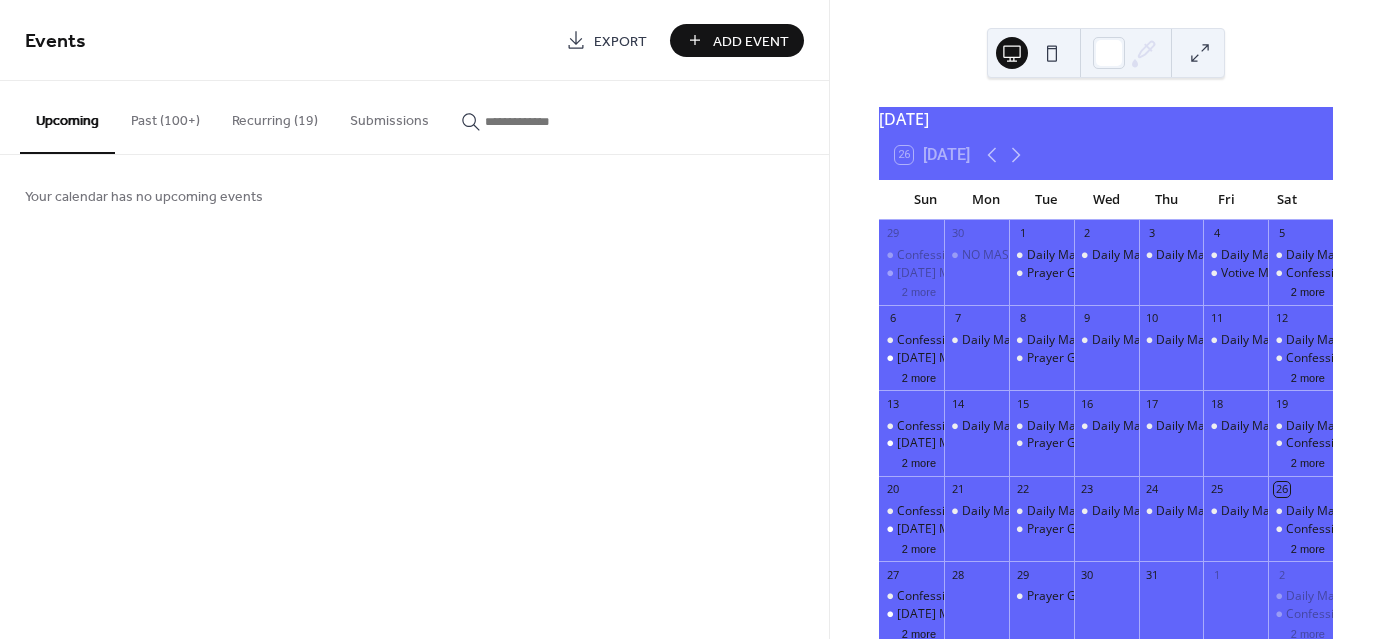 click on "Add Event" at bounding box center [751, 41] 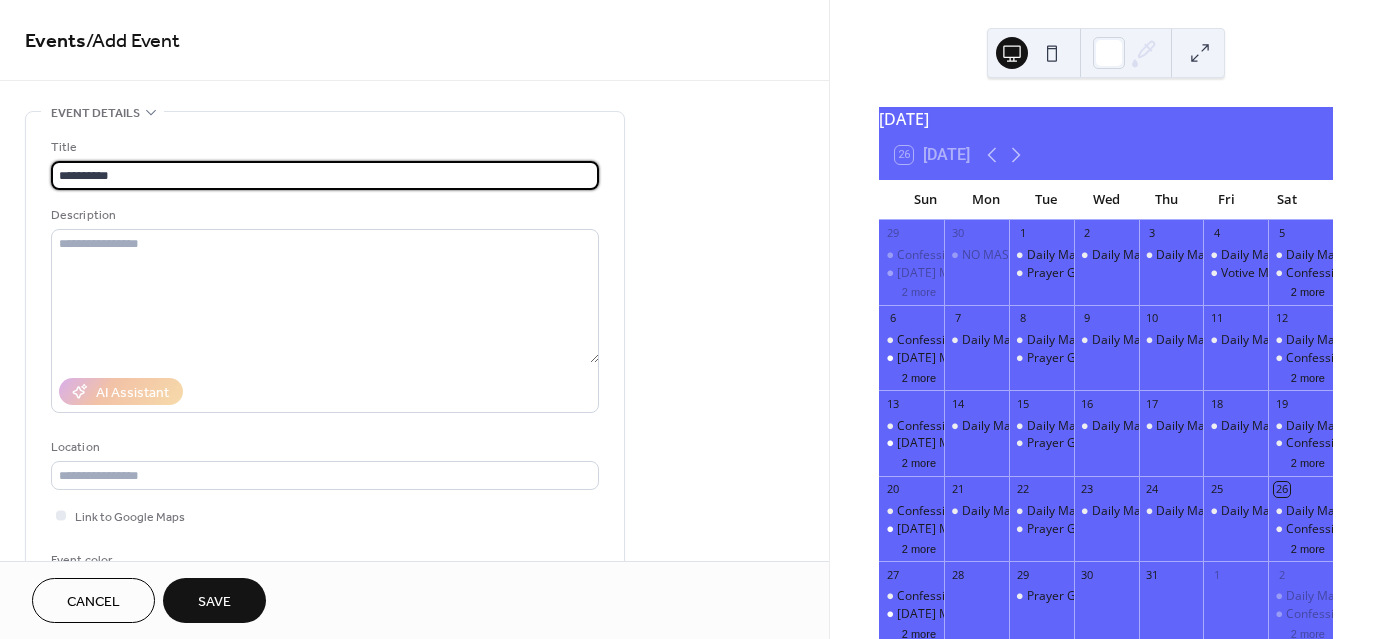 type on "**********" 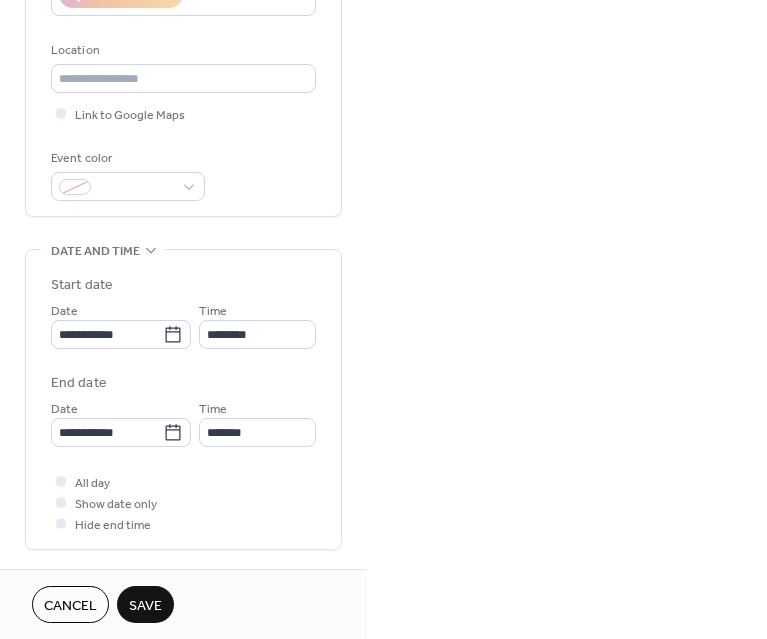 scroll, scrollTop: 394, scrollLeft: 0, axis: vertical 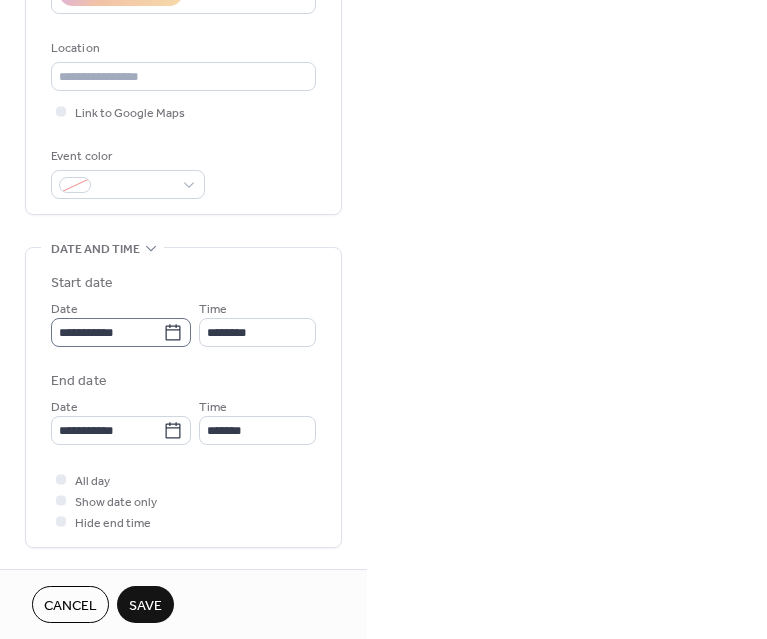click 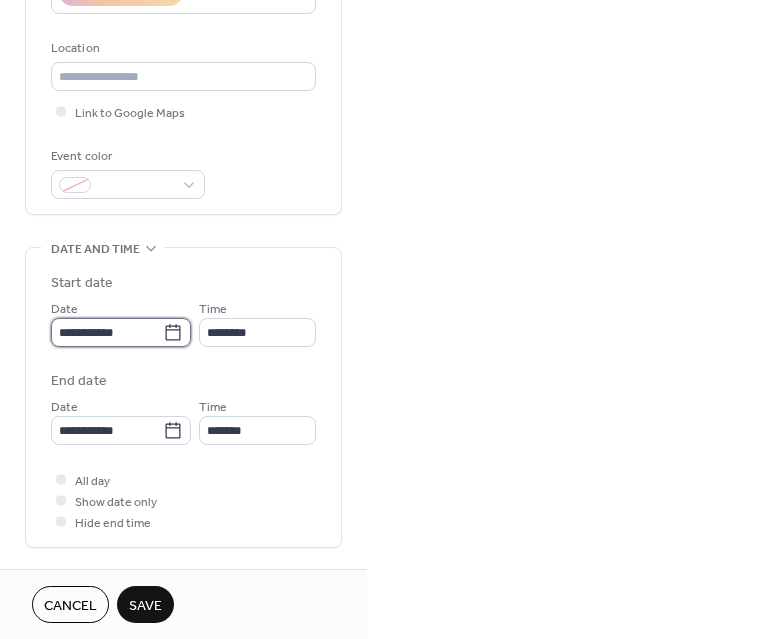click on "**********" at bounding box center [107, 332] 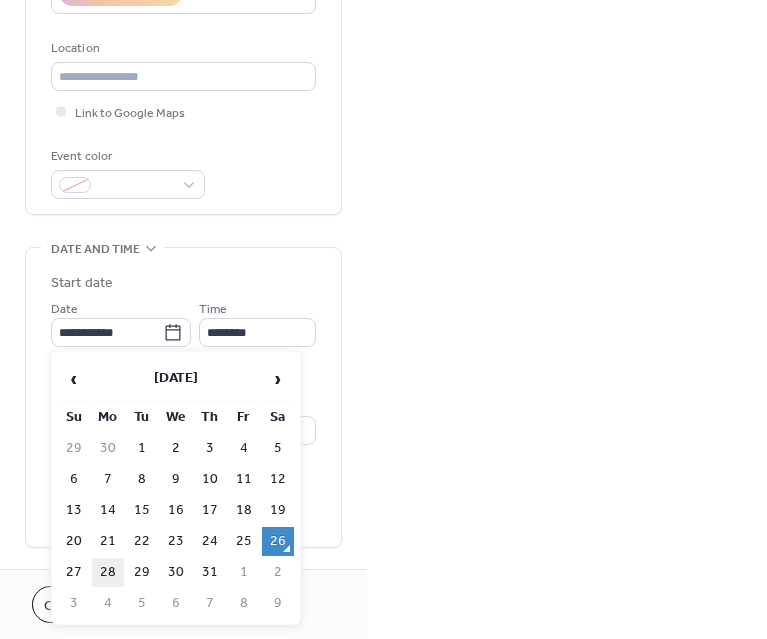 click on "28" at bounding box center (108, 572) 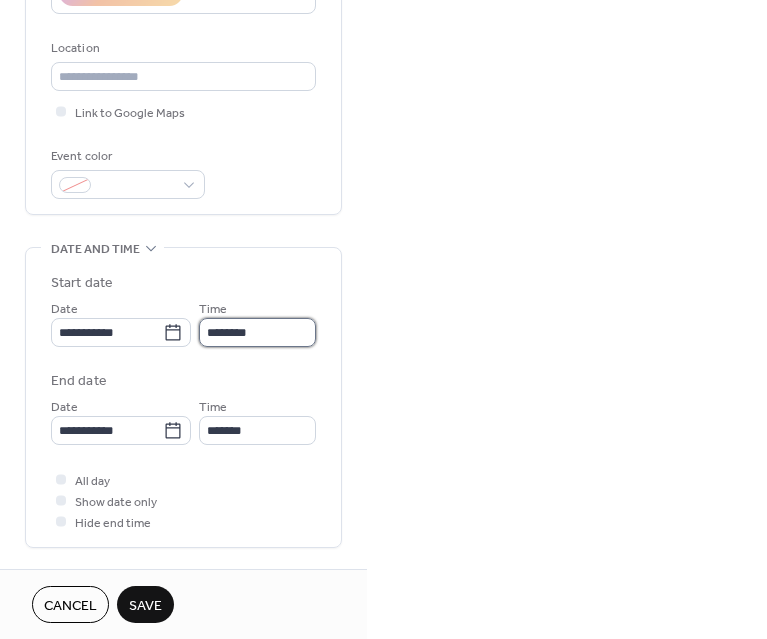 click on "********" at bounding box center (257, 332) 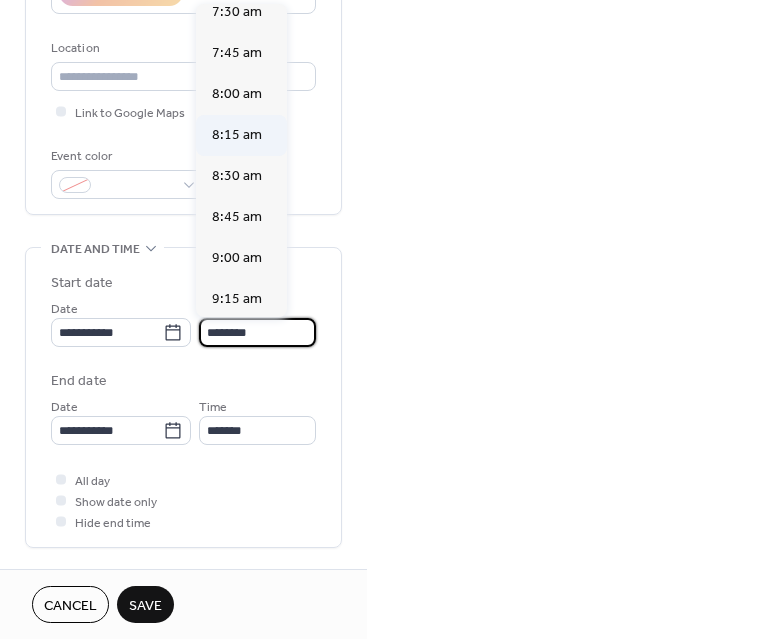 scroll, scrollTop: 1247, scrollLeft: 0, axis: vertical 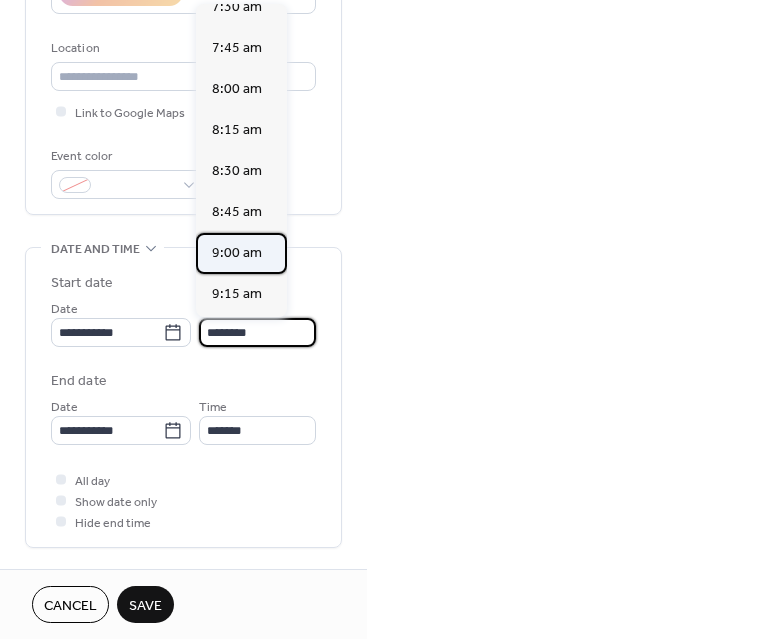 click on "9:00 am" at bounding box center [241, 253] 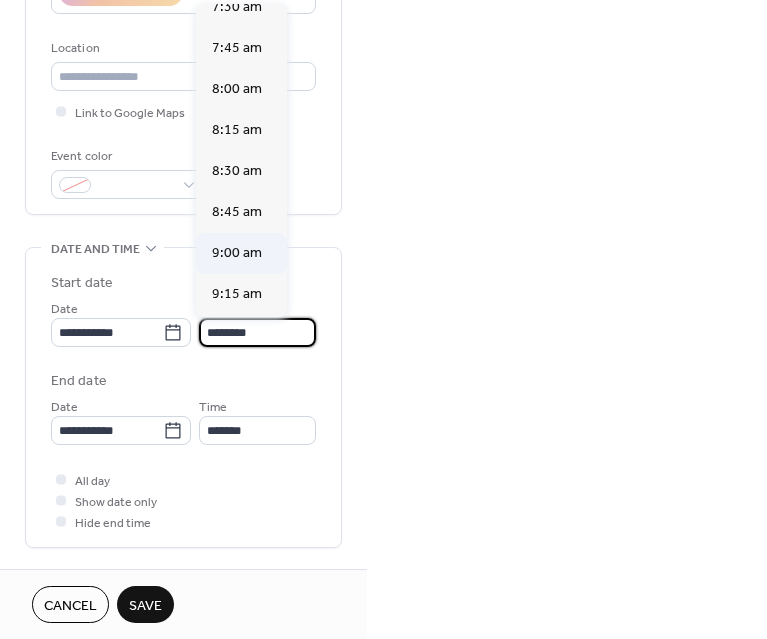 type on "*******" 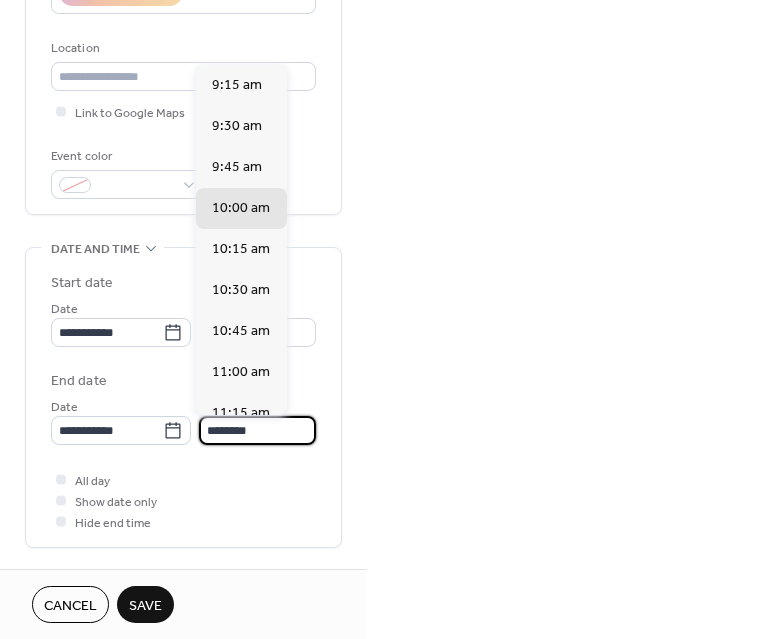 click on "********" at bounding box center (257, 430) 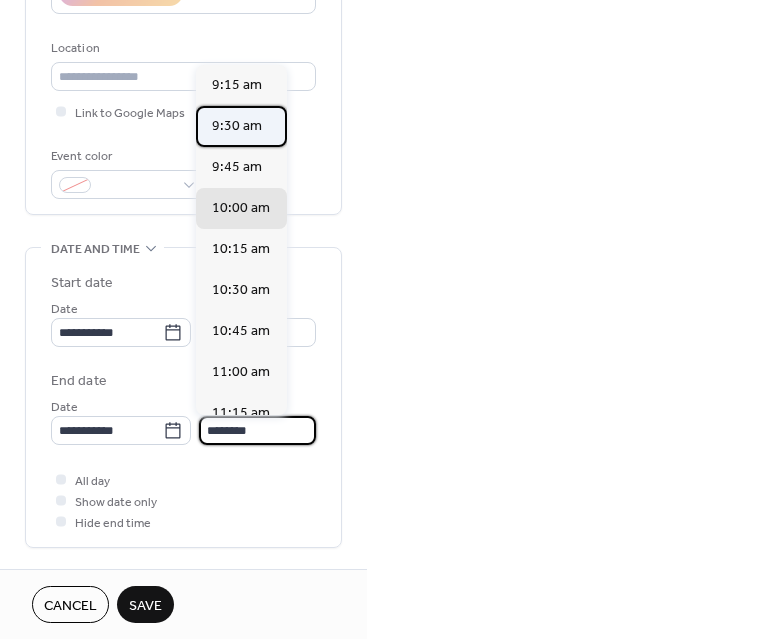 click on "9:30 am" at bounding box center [241, 126] 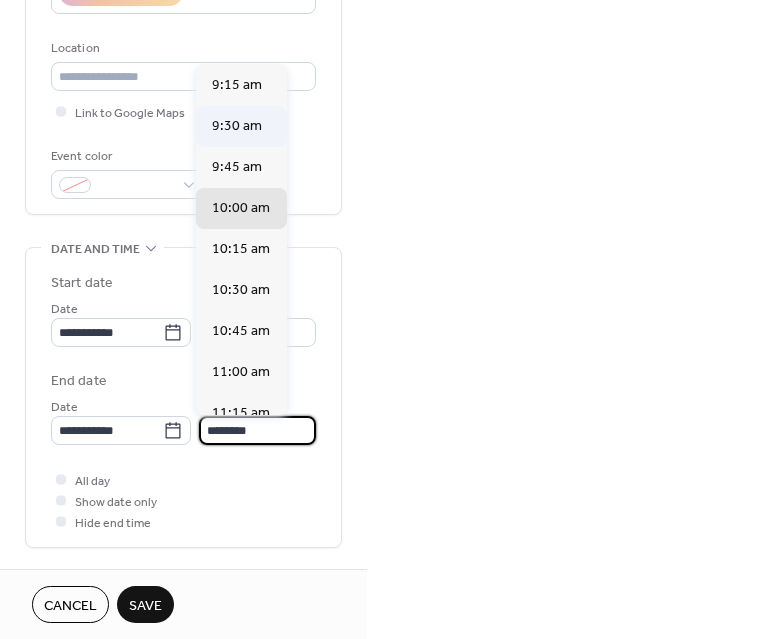 type on "*******" 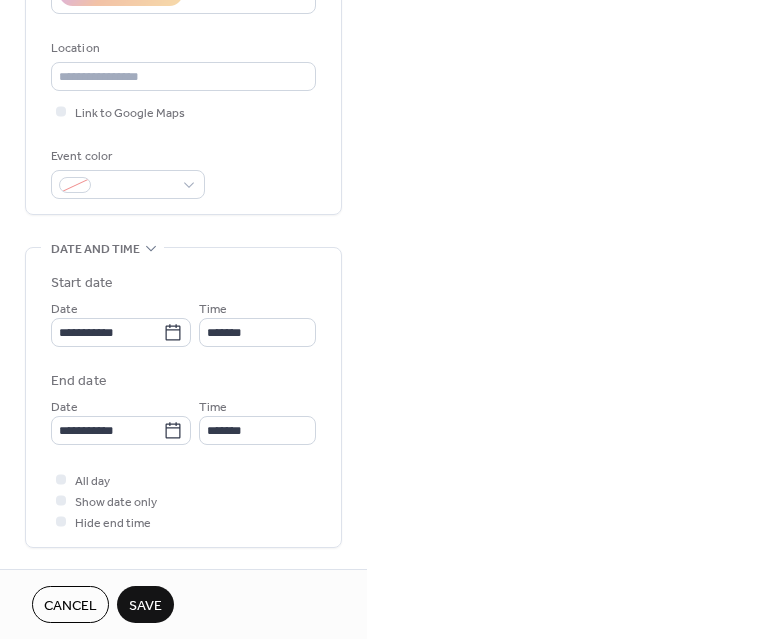 click on "Save" at bounding box center [145, 606] 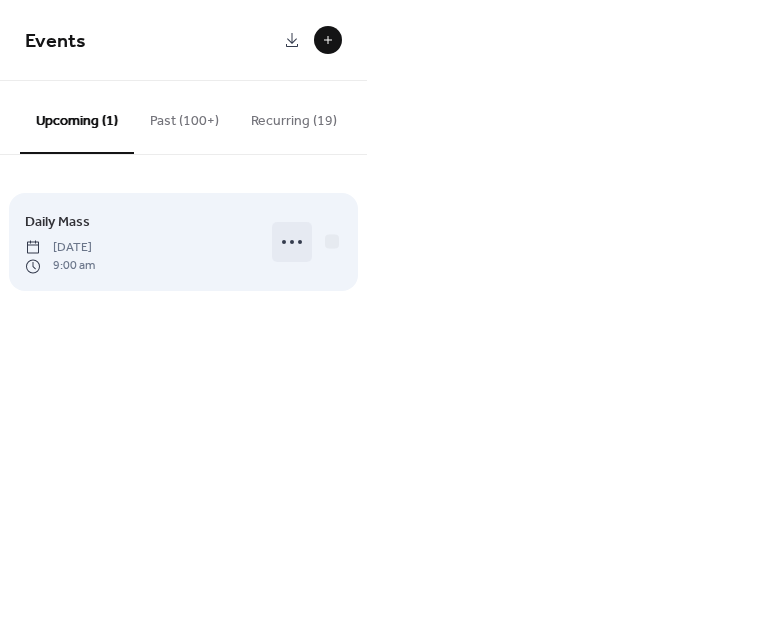click 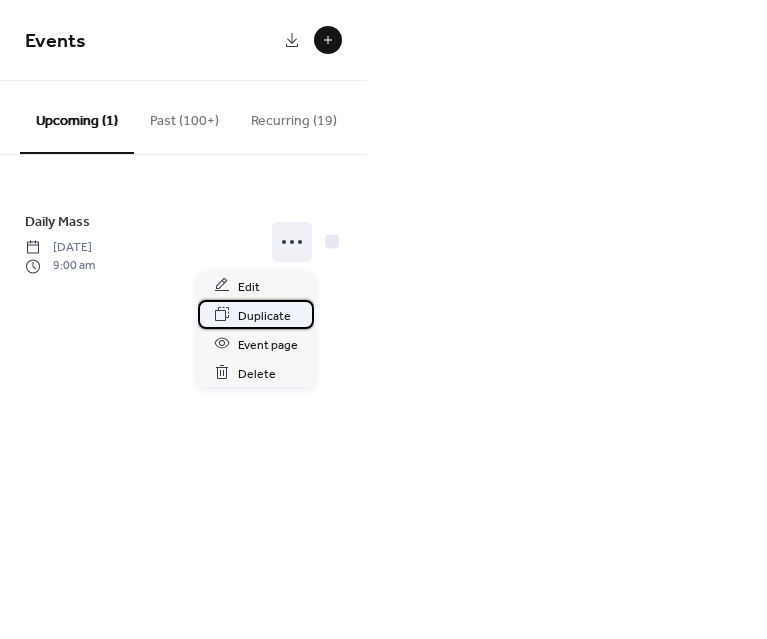 click on "Duplicate" at bounding box center (264, 315) 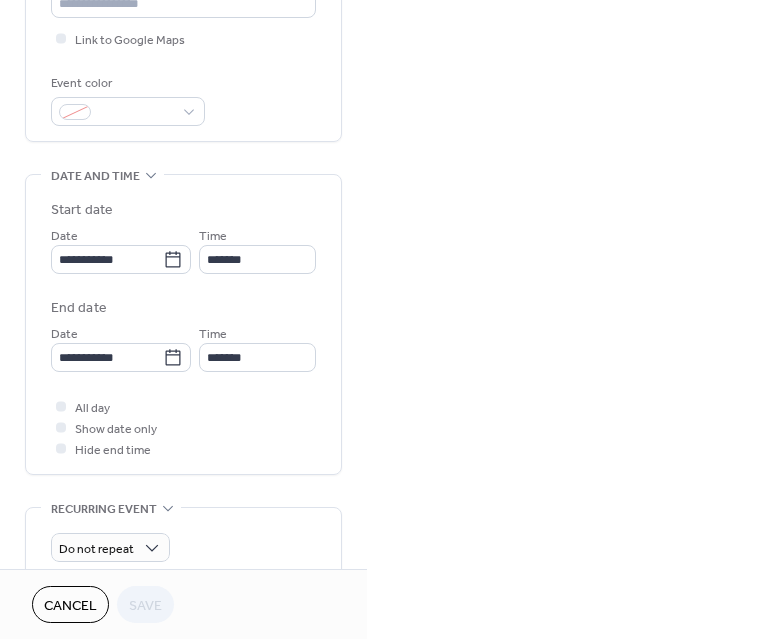 scroll, scrollTop: 472, scrollLeft: 0, axis: vertical 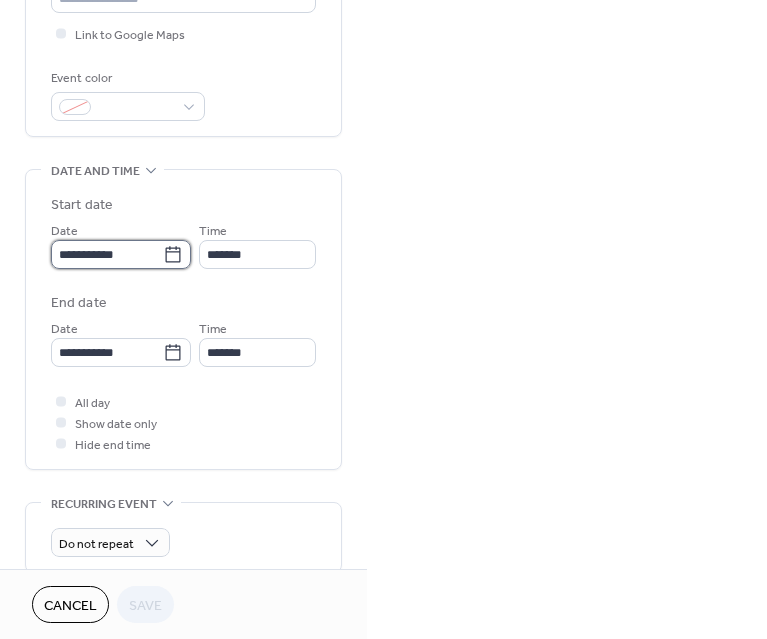 click on "**********" at bounding box center [107, 254] 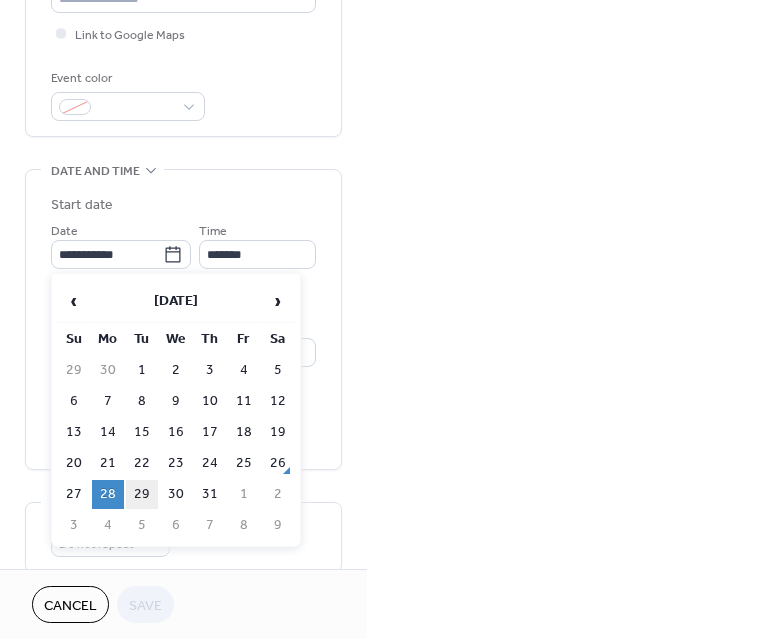 click on "29" at bounding box center (142, 494) 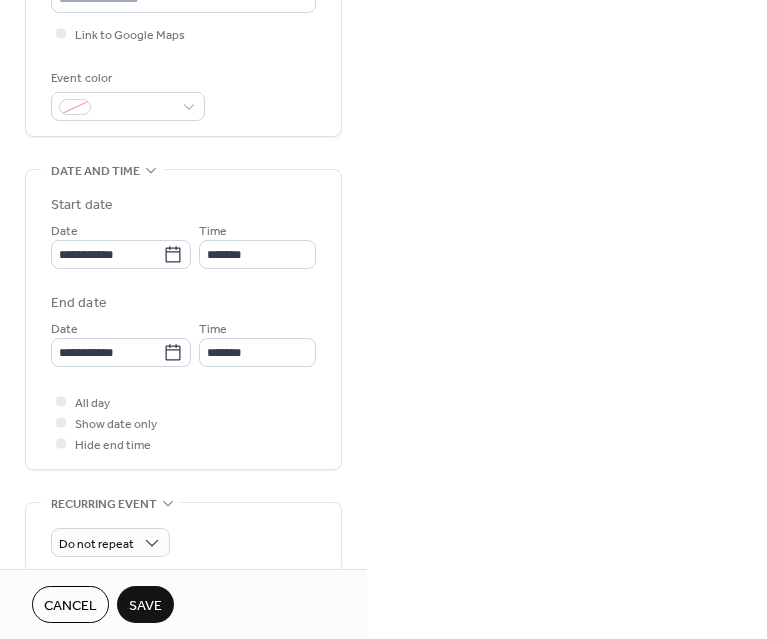 click on "Save" at bounding box center (145, 606) 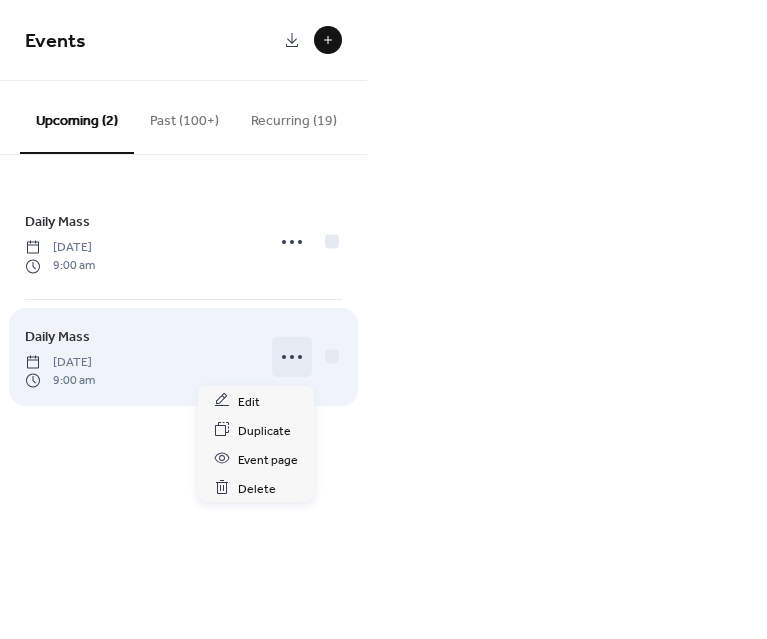 click 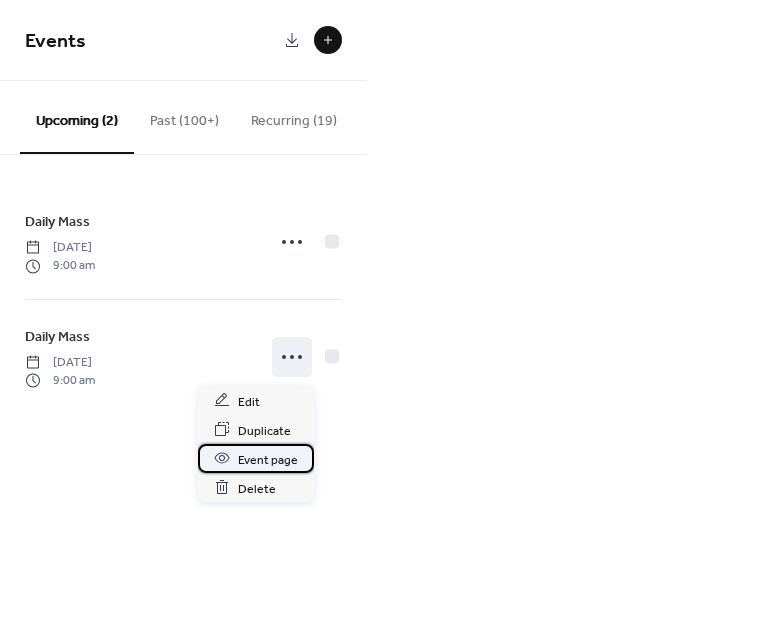 click on "Event page" at bounding box center (256, 458) 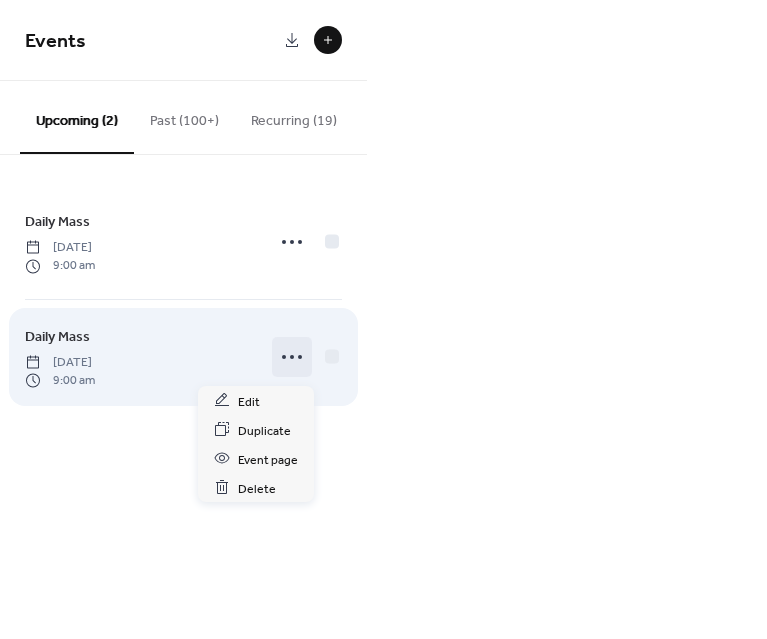 click 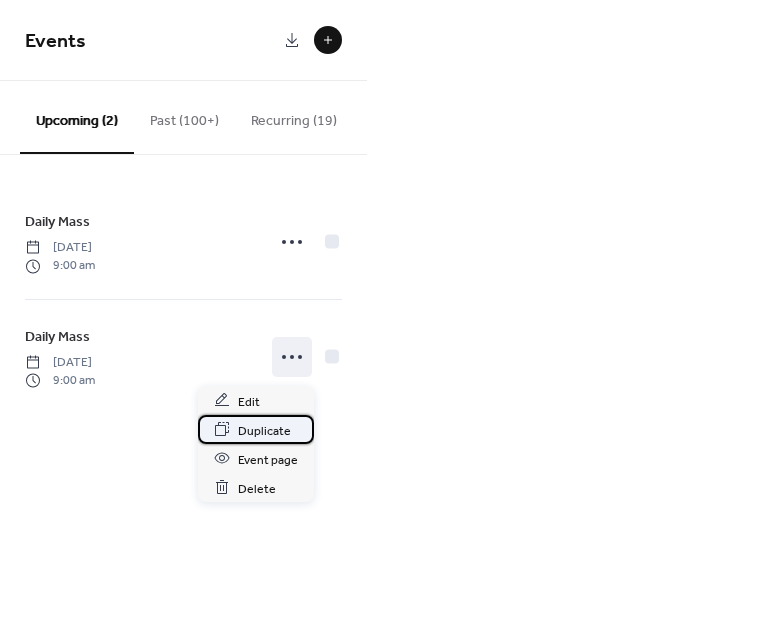 click on "Duplicate" at bounding box center [264, 430] 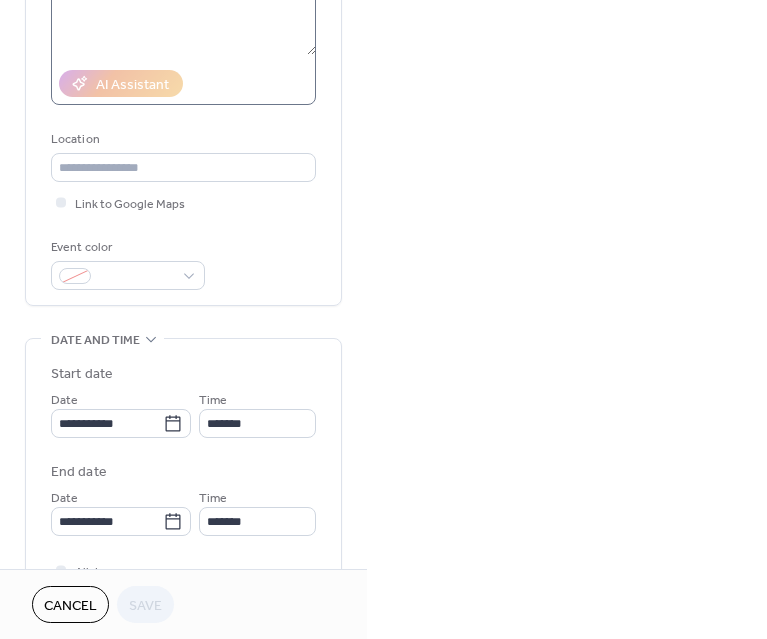 scroll, scrollTop: 304, scrollLeft: 0, axis: vertical 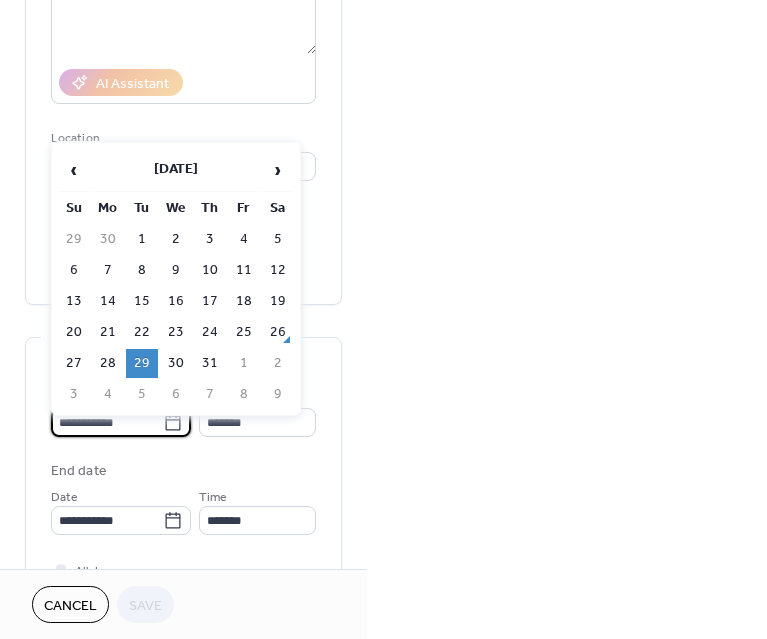 click on "**********" at bounding box center (107, 422) 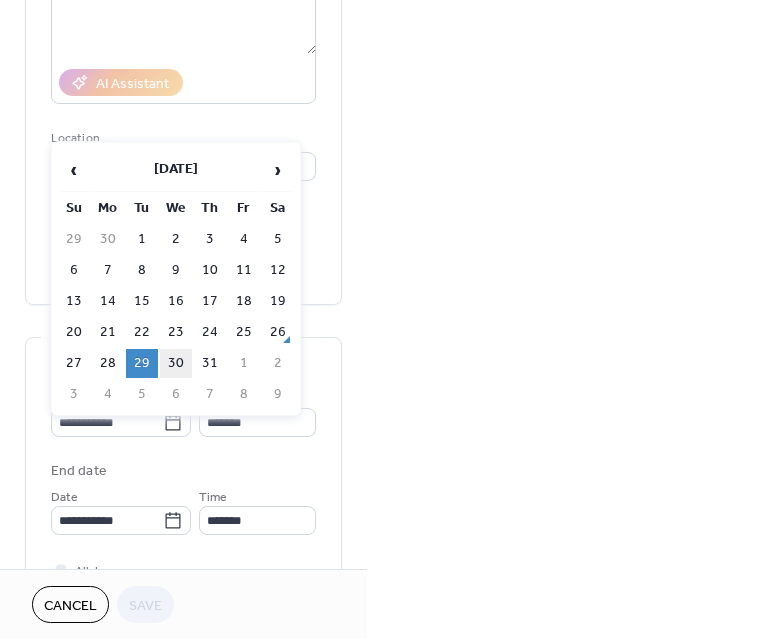 click on "30" at bounding box center (176, 363) 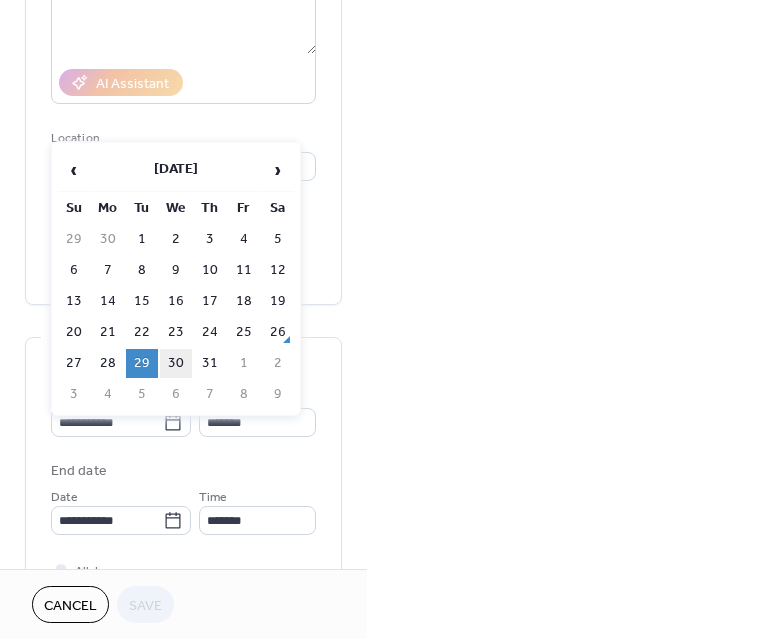 type on "**********" 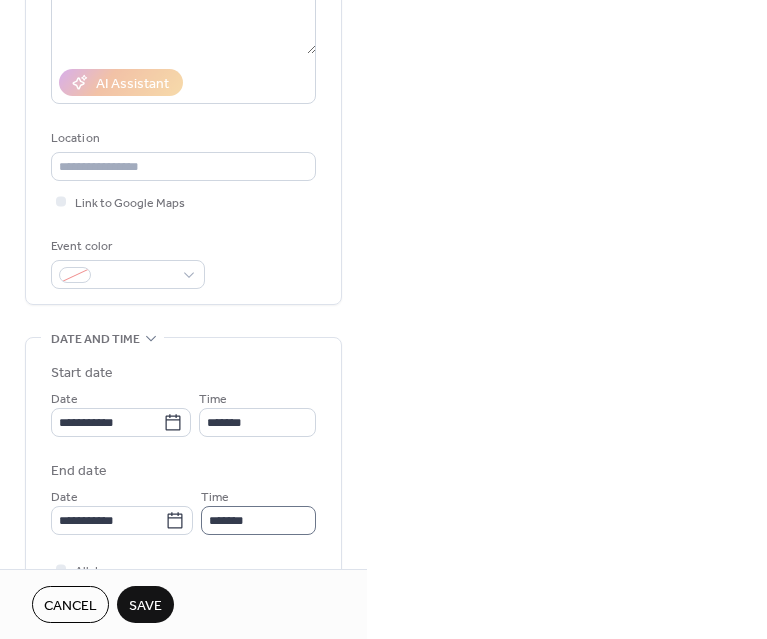 scroll, scrollTop: 0, scrollLeft: 0, axis: both 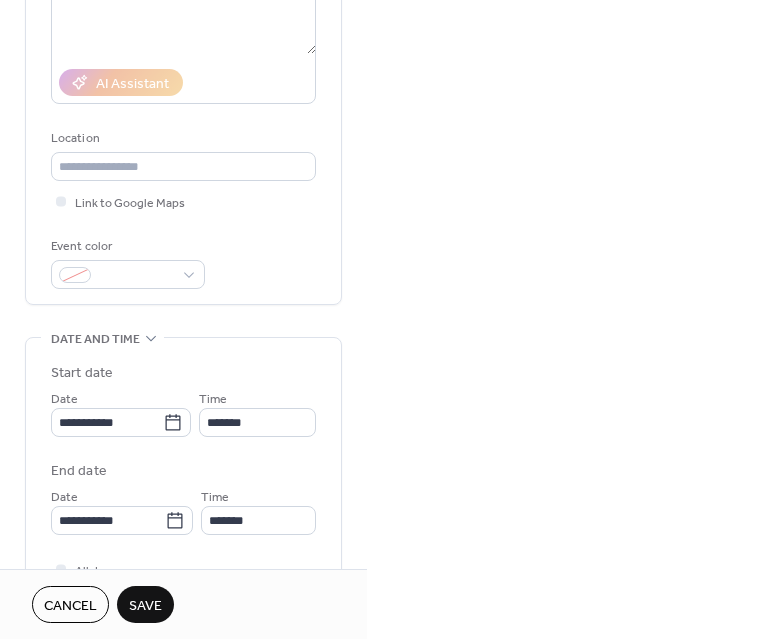click on "Save" at bounding box center (145, 606) 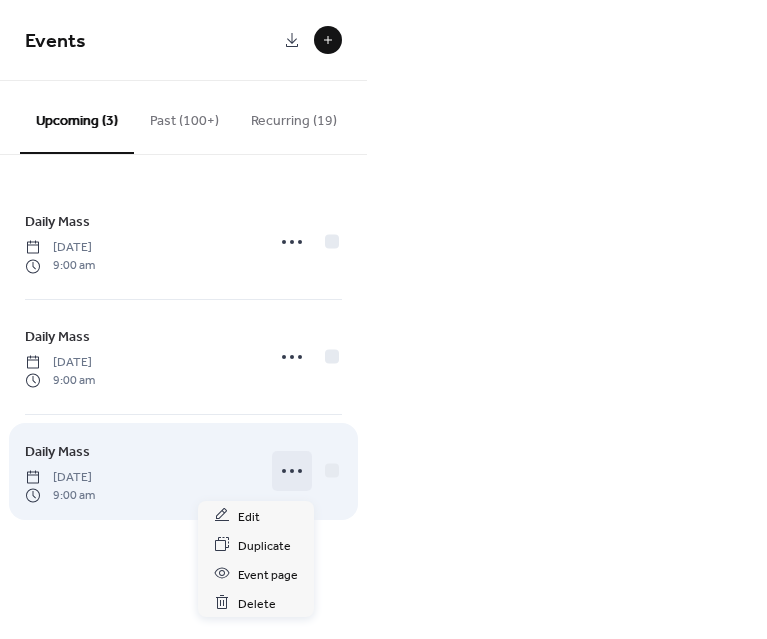 click 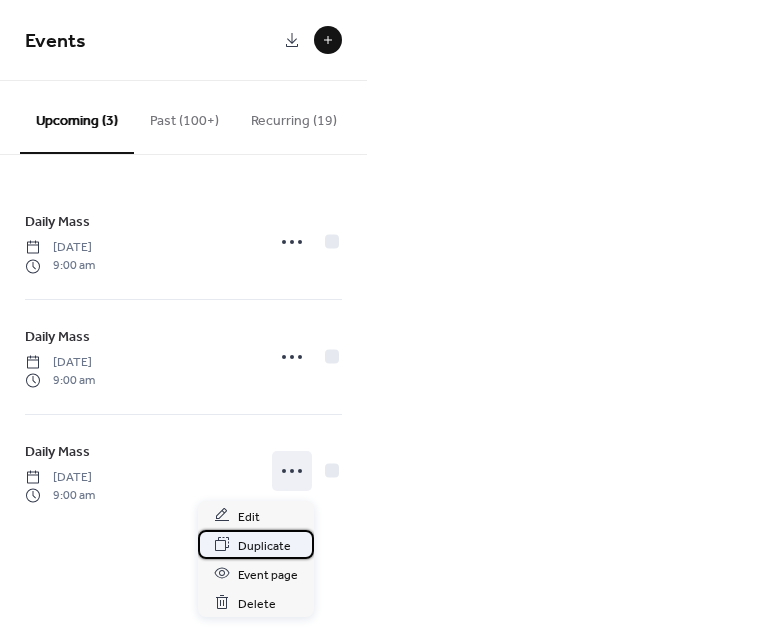 click on "Duplicate" at bounding box center (264, 545) 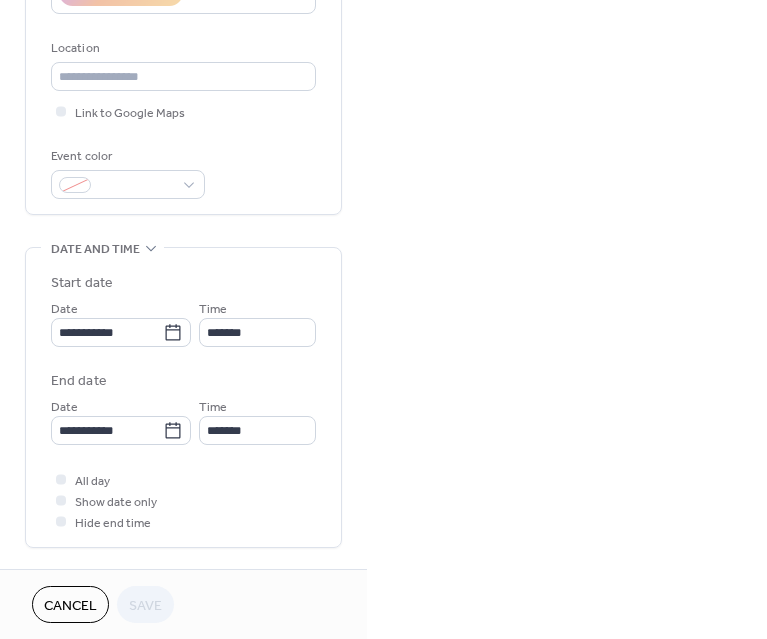scroll, scrollTop: 395, scrollLeft: 0, axis: vertical 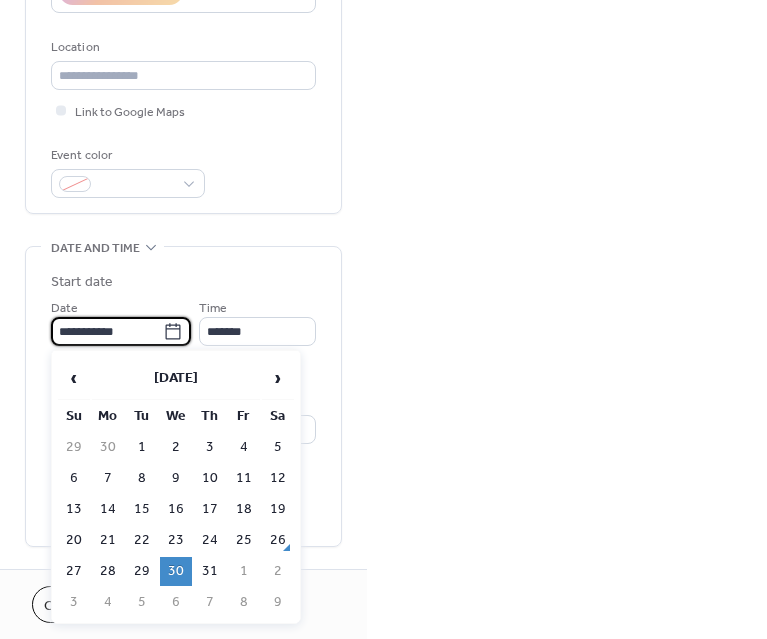 click on "**********" at bounding box center (107, 331) 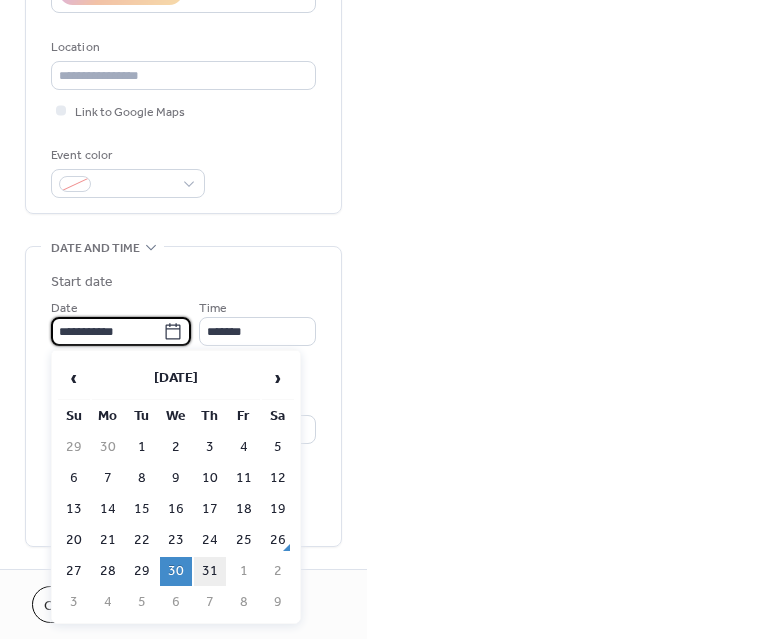 click on "31" at bounding box center (210, 571) 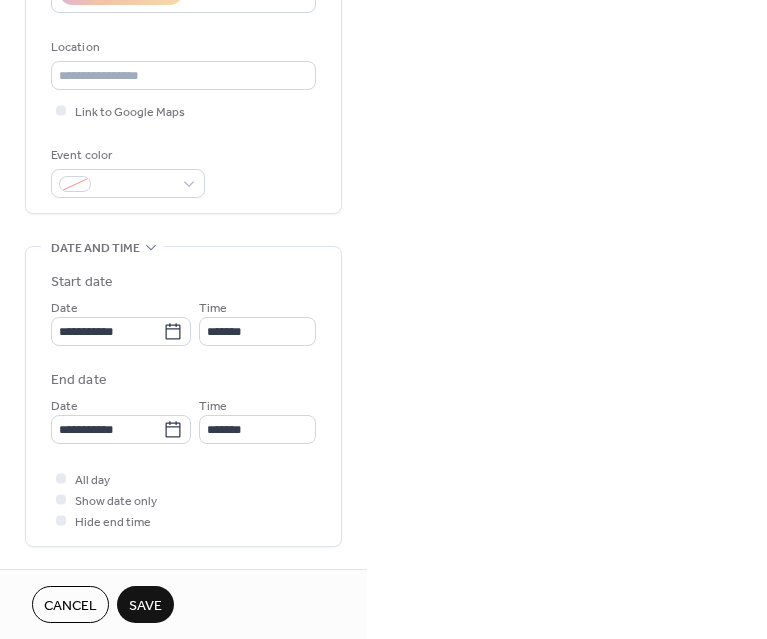 click on "Save" at bounding box center [145, 606] 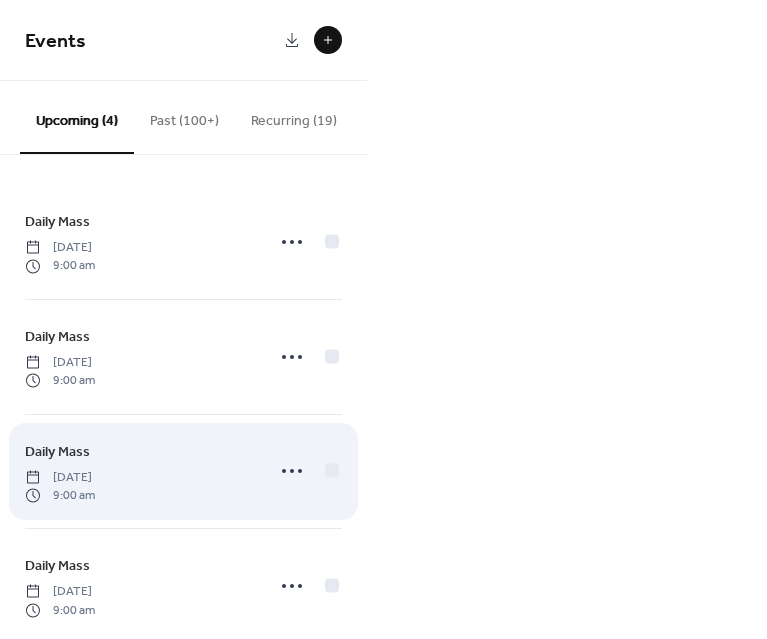 scroll, scrollTop: 40, scrollLeft: 0, axis: vertical 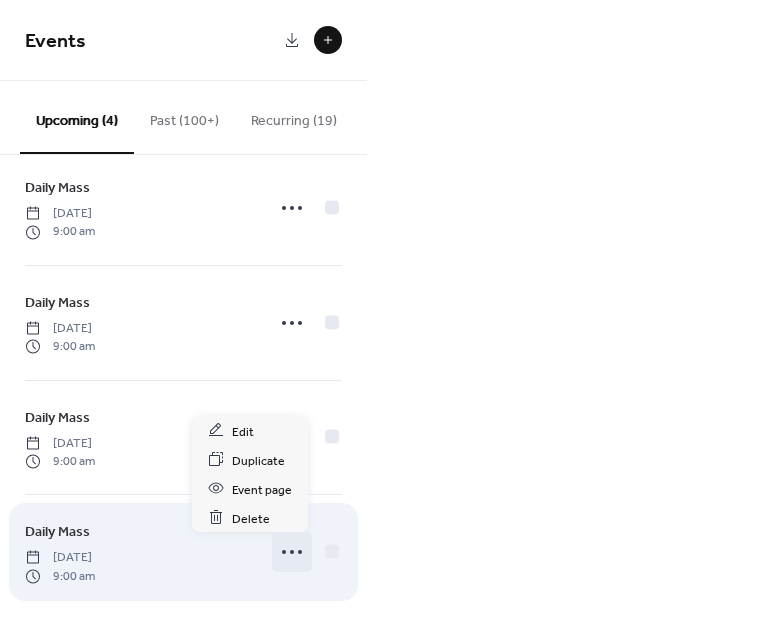 click 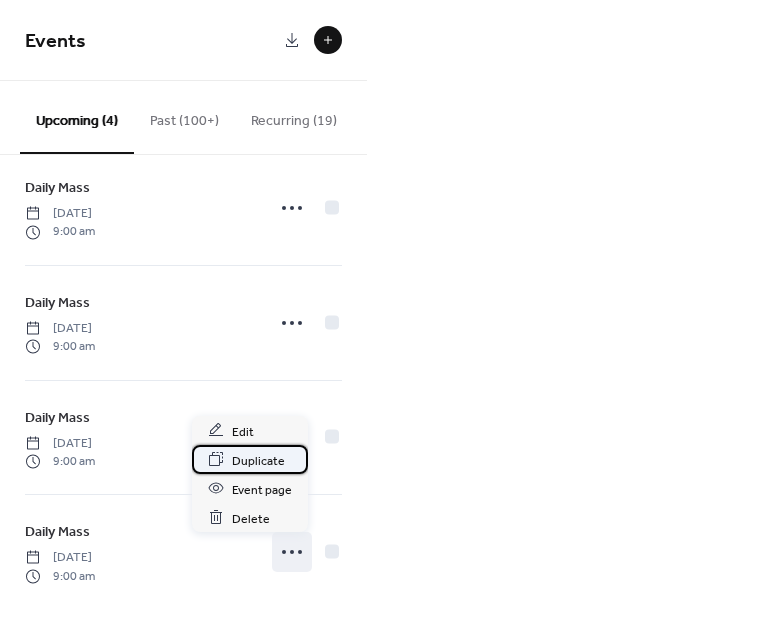 click on "Duplicate" at bounding box center (250, 459) 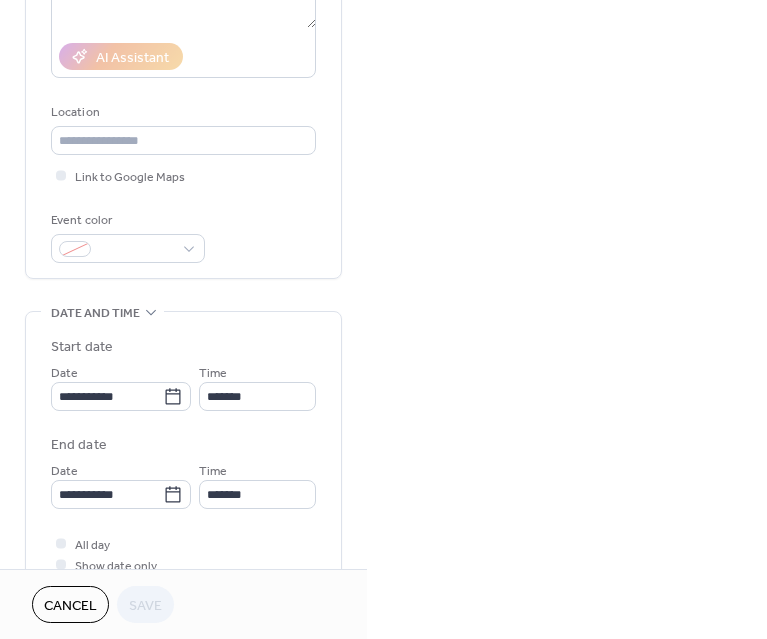 scroll, scrollTop: 334, scrollLeft: 0, axis: vertical 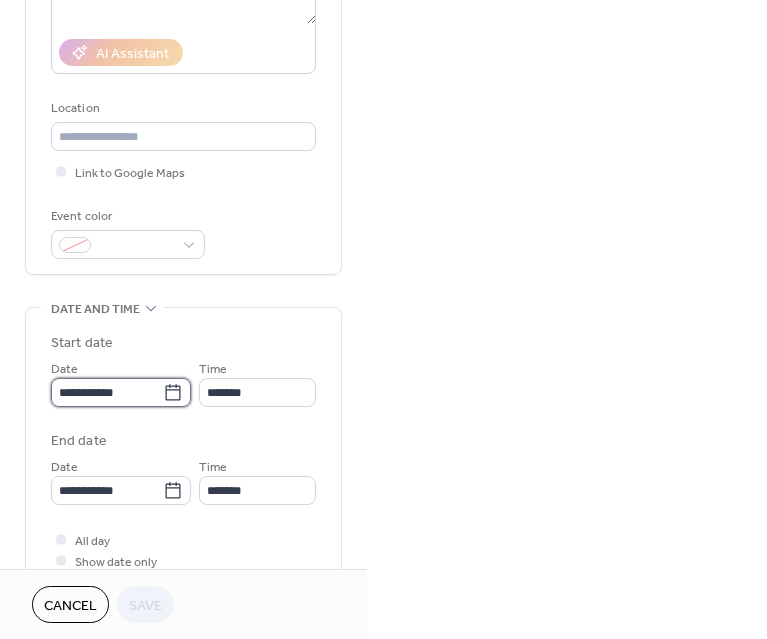 click on "**********" at bounding box center (107, 392) 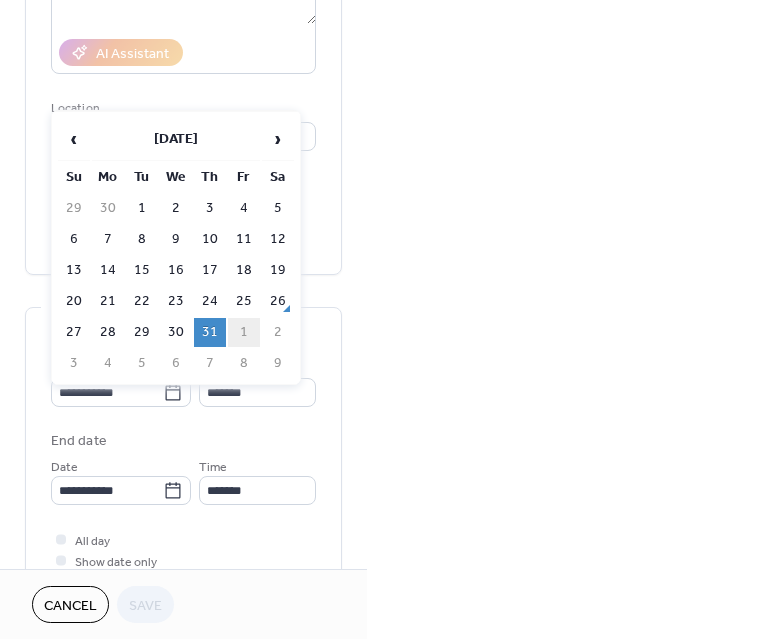 click on "1" at bounding box center [244, 332] 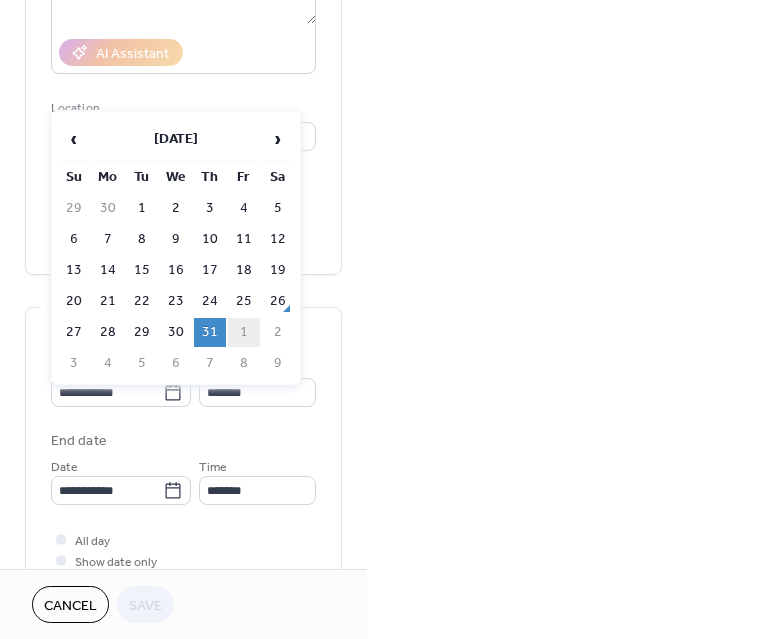 type on "**********" 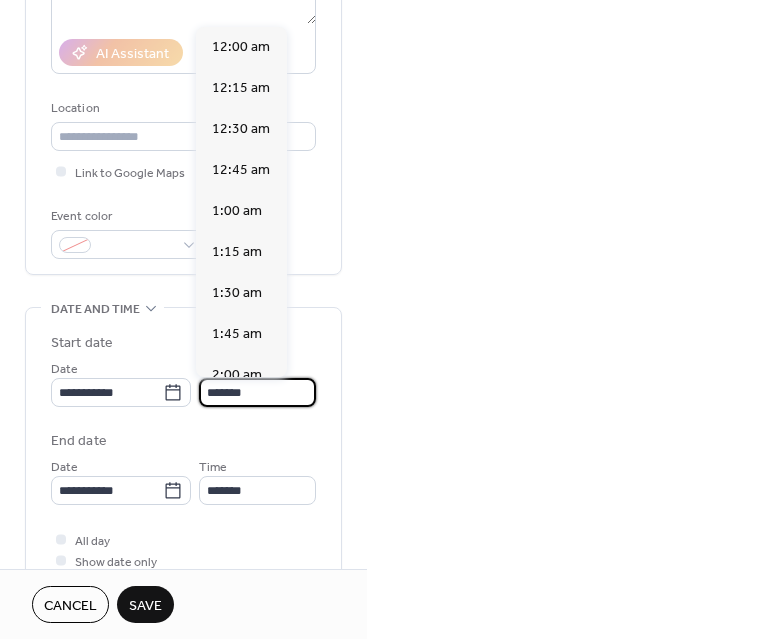 click on "*******" at bounding box center (257, 392) 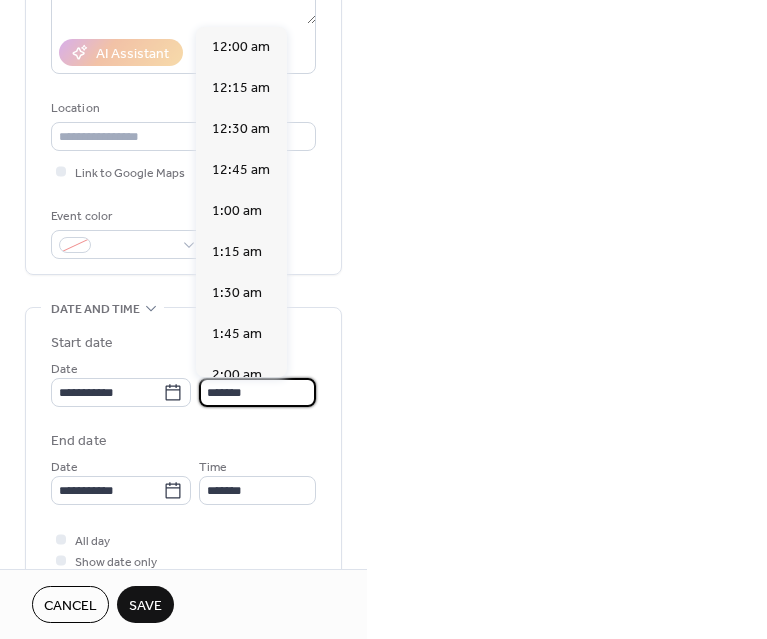scroll, scrollTop: 1476, scrollLeft: 0, axis: vertical 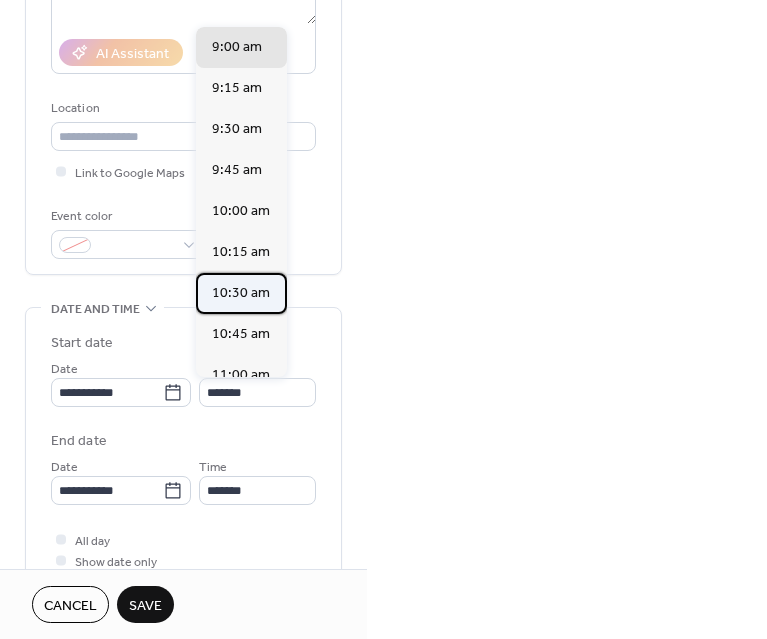 click on "10:30 am" at bounding box center [241, 292] 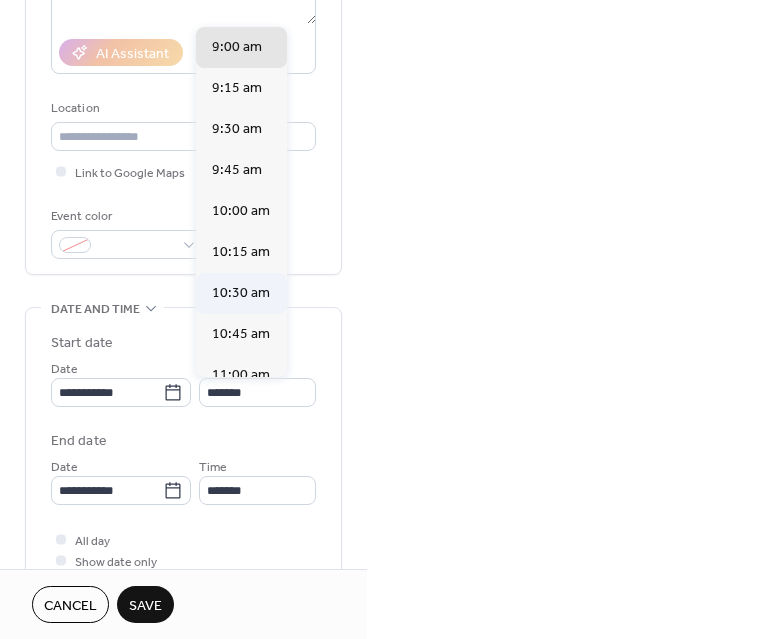 type on "********" 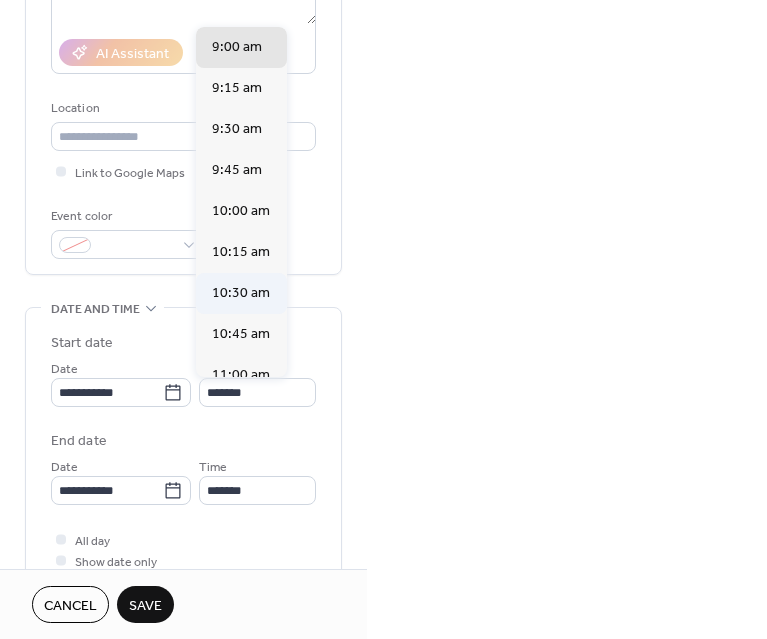 type on "********" 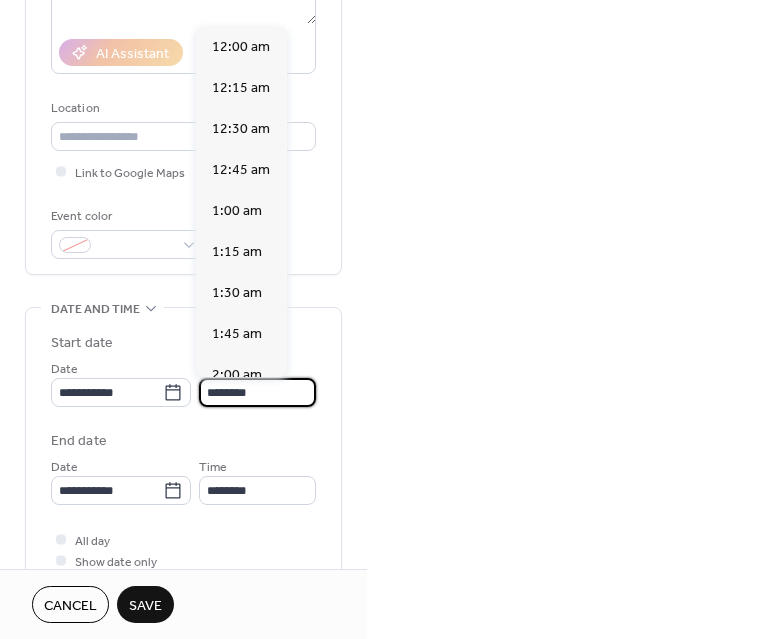 click on "********" at bounding box center [257, 392] 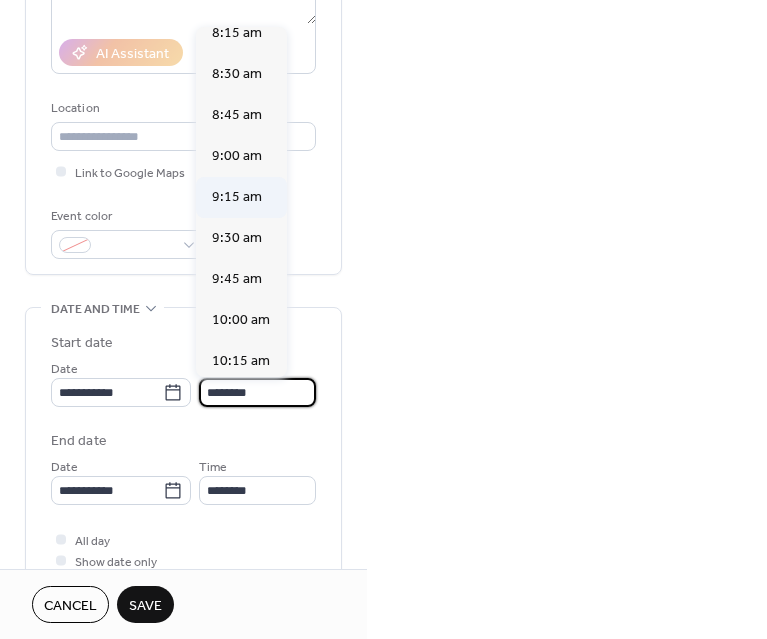 scroll, scrollTop: 1368, scrollLeft: 0, axis: vertical 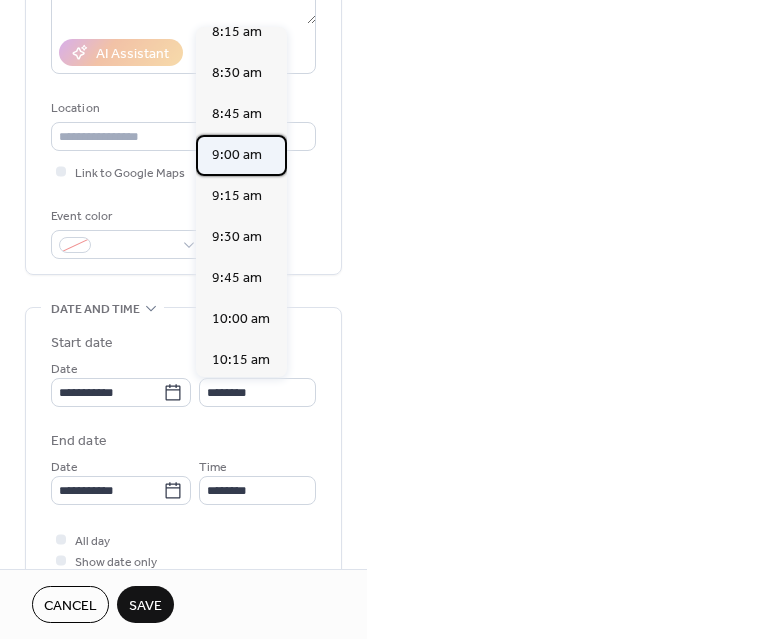 click on "9:00 am" at bounding box center (237, 154) 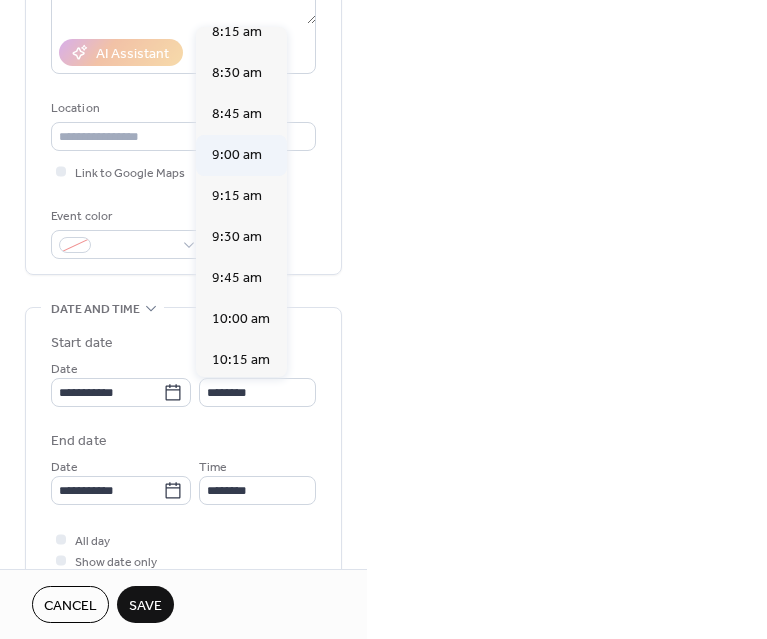 type on "*******" 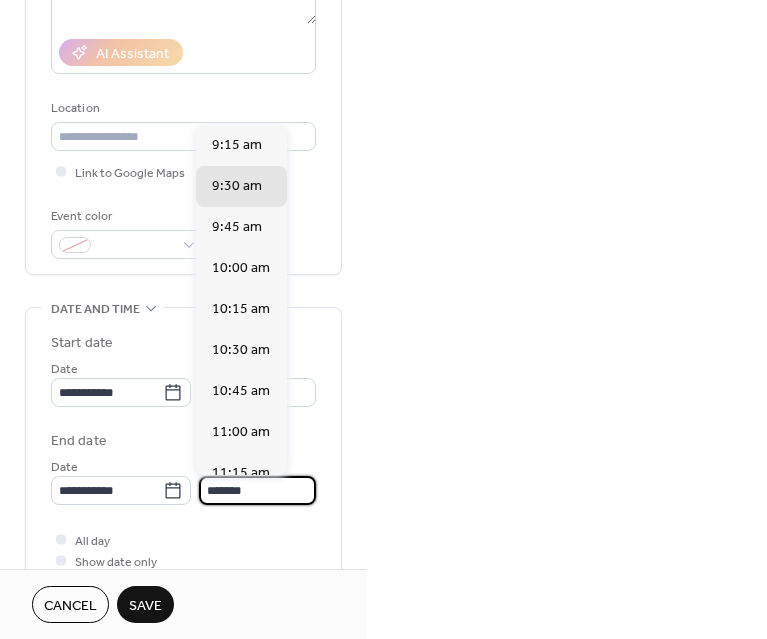 click on "*******" at bounding box center [257, 490] 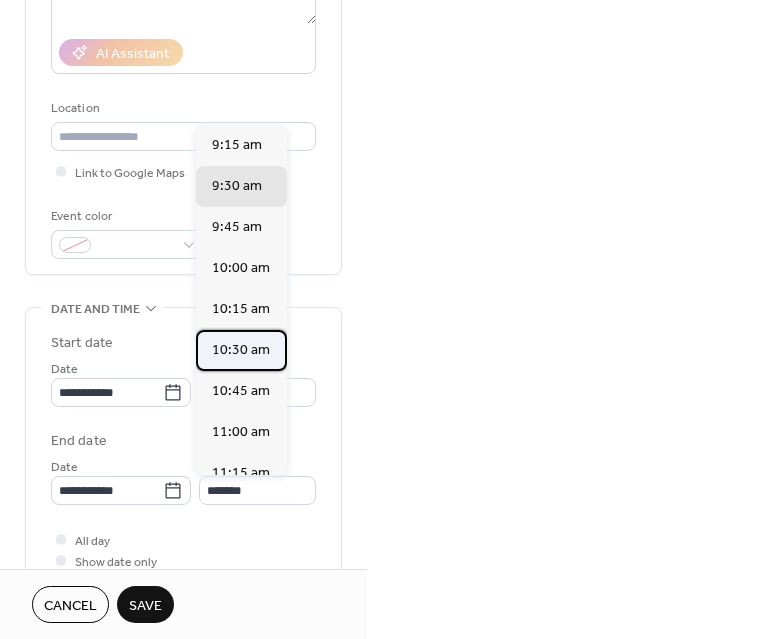 click on "10:30 am" at bounding box center (241, 350) 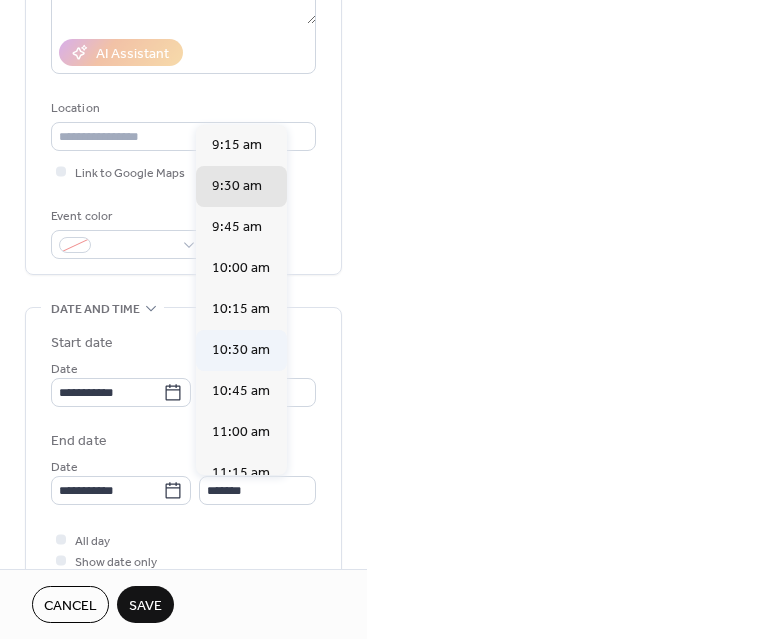 type on "********" 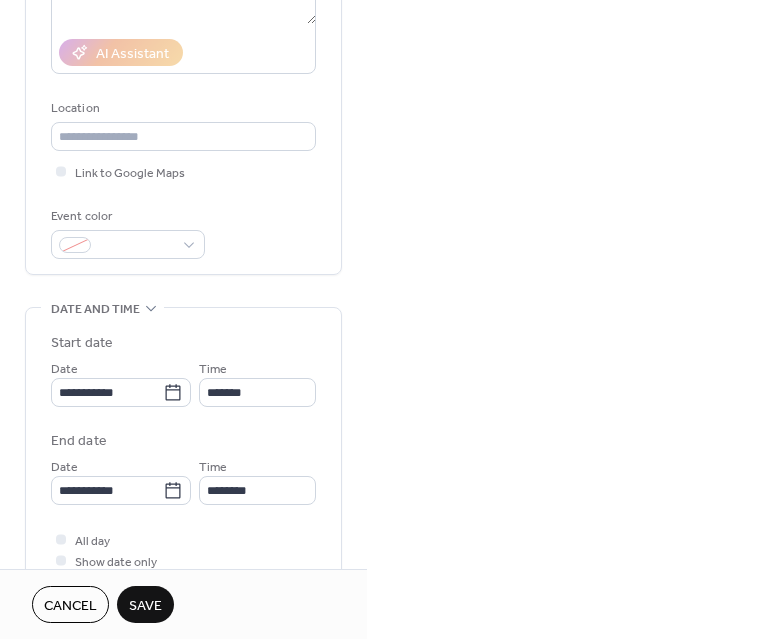 click on "Save" at bounding box center [145, 606] 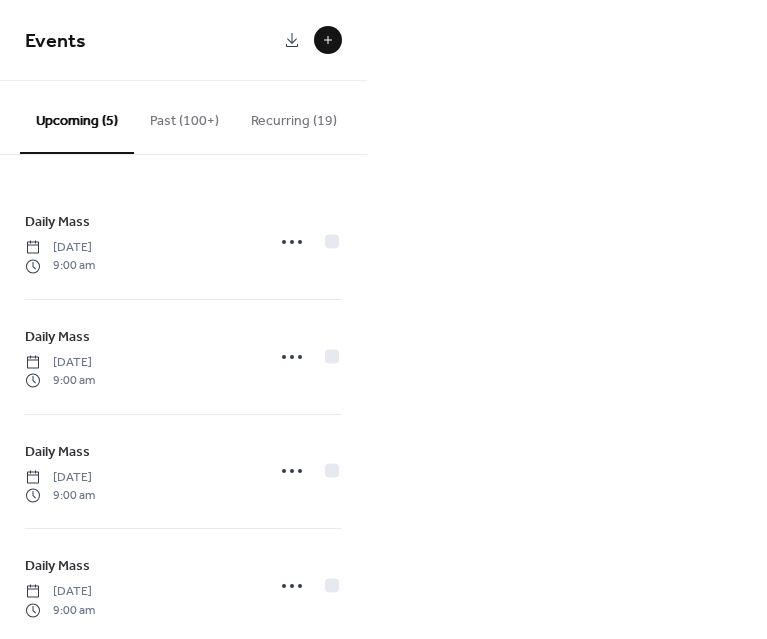 click at bounding box center [328, 40] 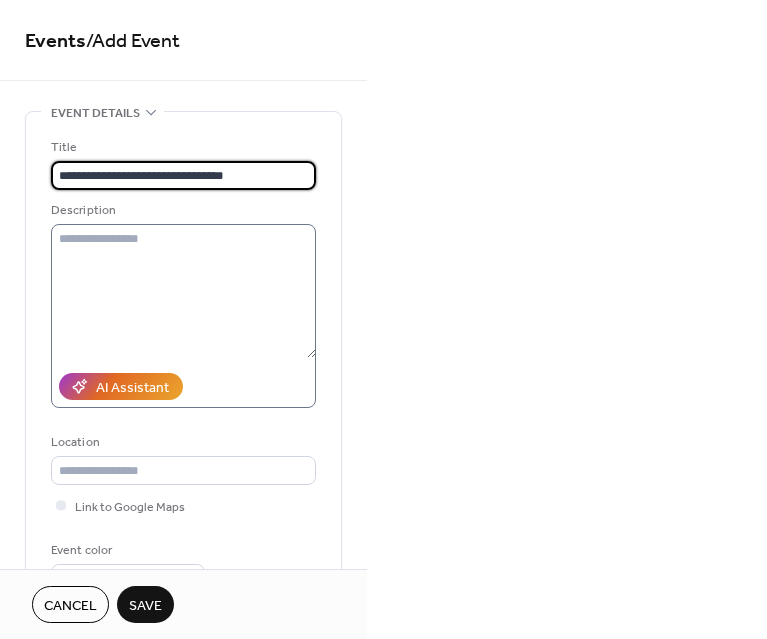 type on "**********" 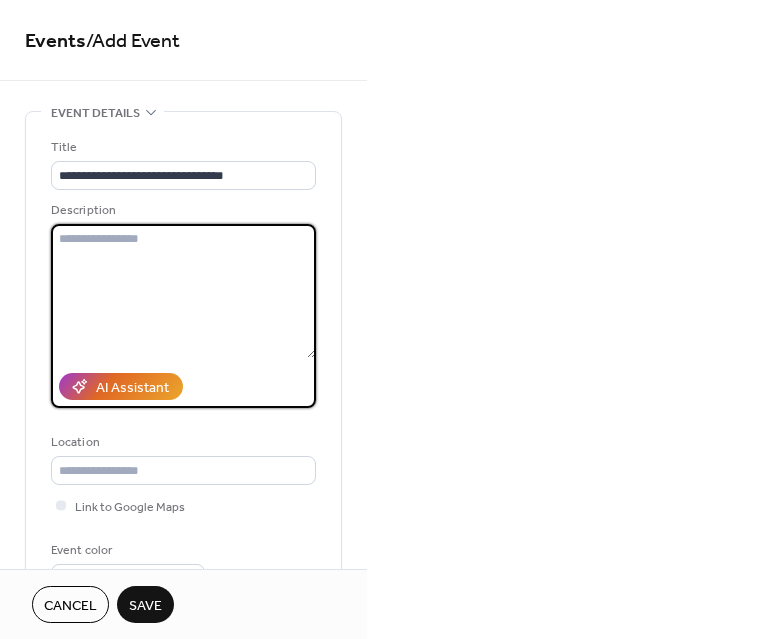 click at bounding box center [183, 291] 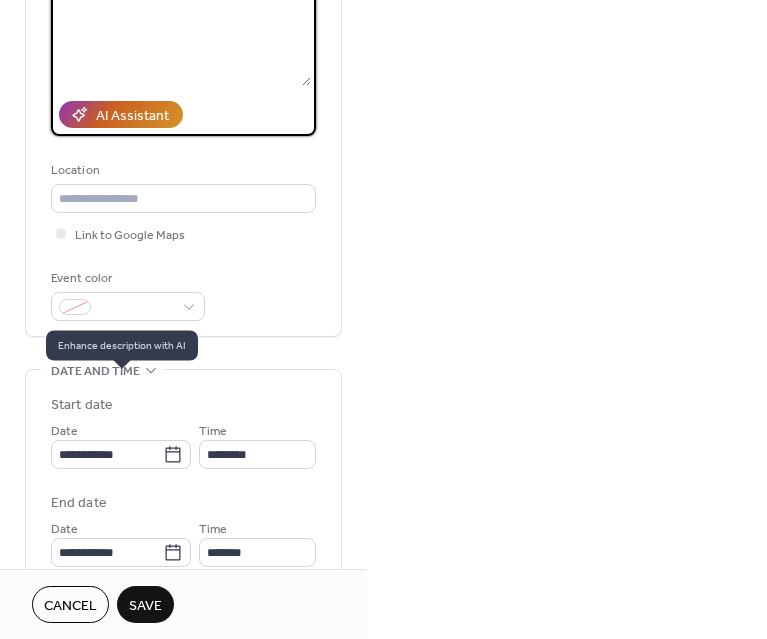 scroll, scrollTop: 387, scrollLeft: 0, axis: vertical 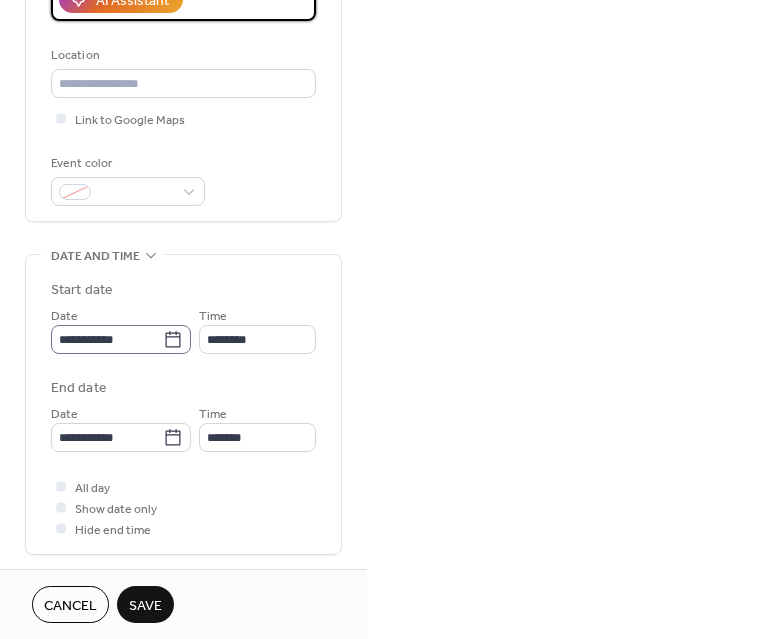 type on "**********" 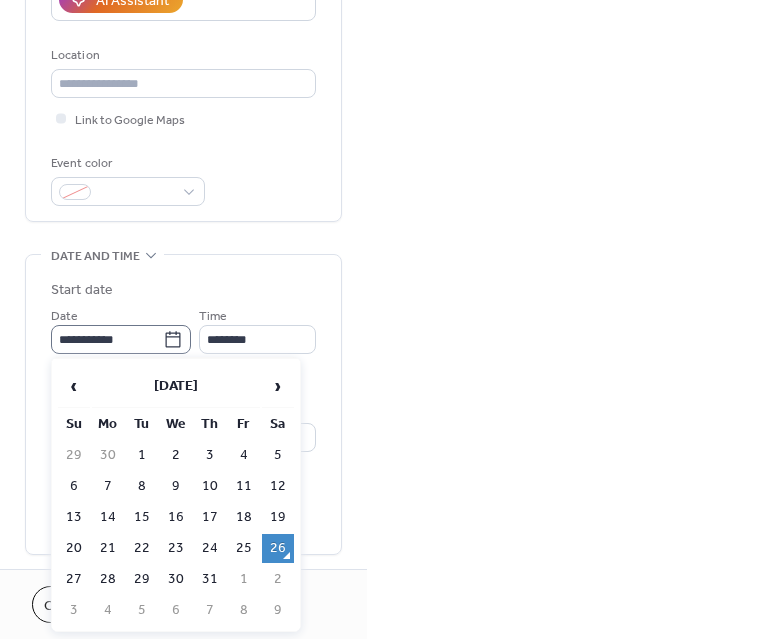 click 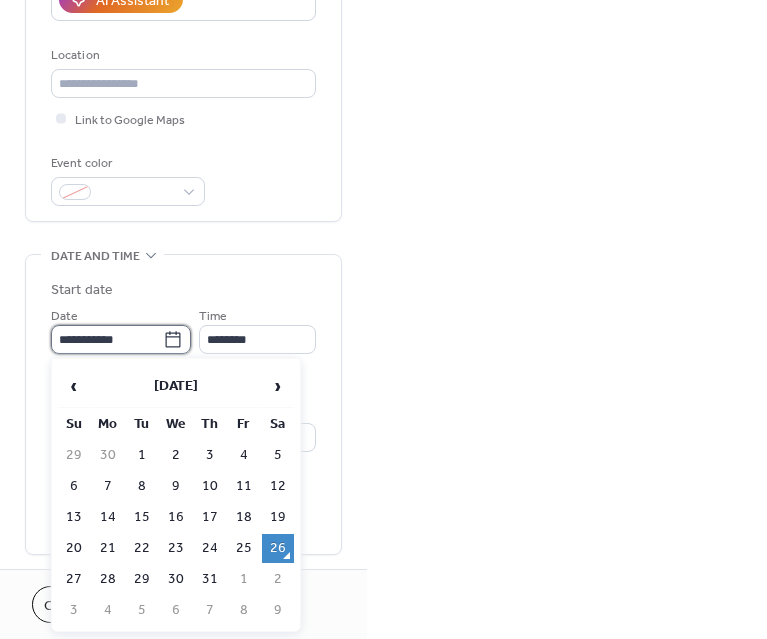 click on "**********" at bounding box center (107, 339) 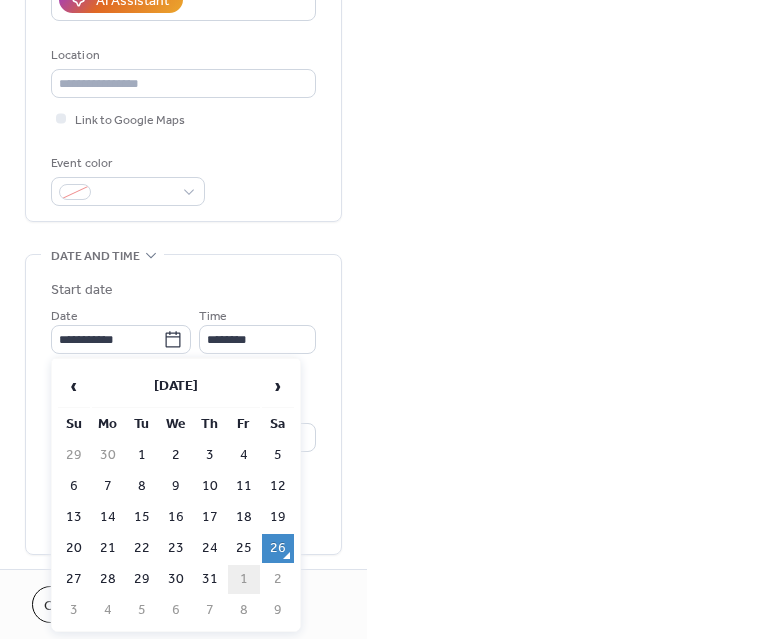 click on "1" at bounding box center (244, 579) 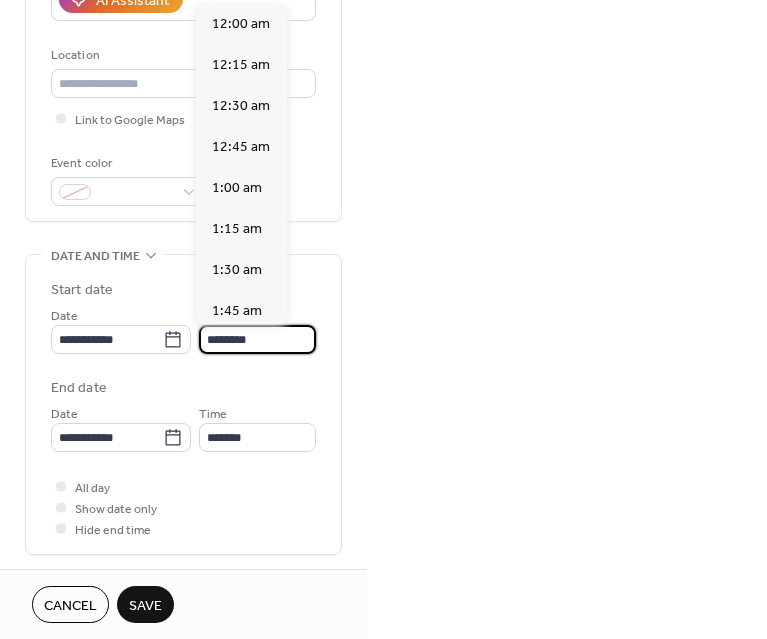scroll, scrollTop: 1968, scrollLeft: 0, axis: vertical 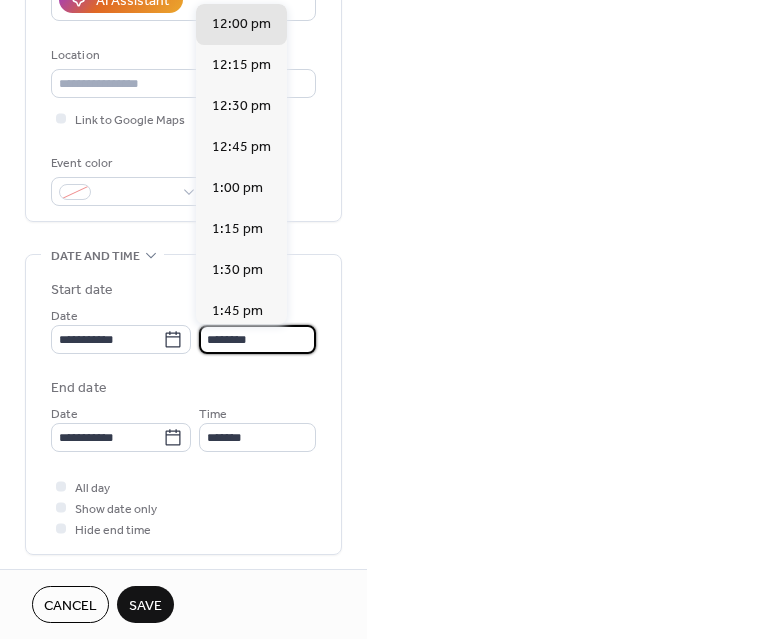 click on "********" at bounding box center (257, 339) 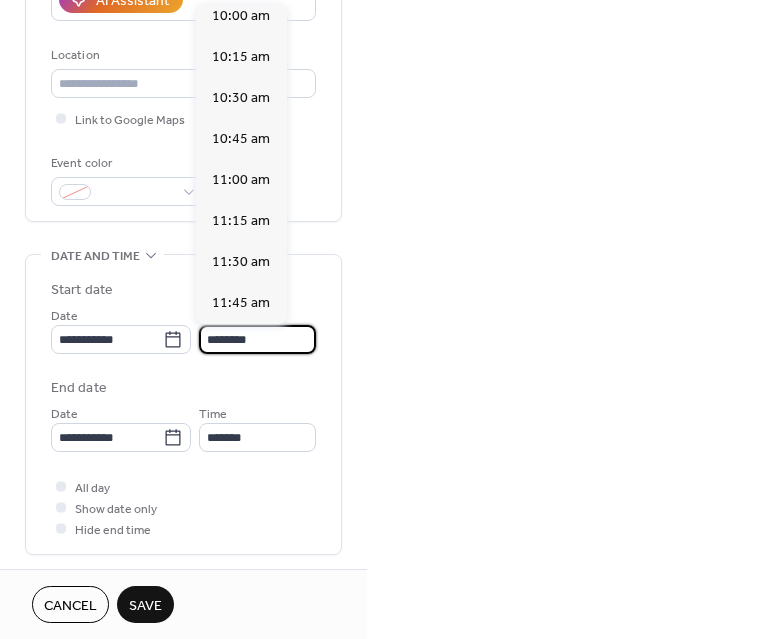 scroll, scrollTop: 1632, scrollLeft: 0, axis: vertical 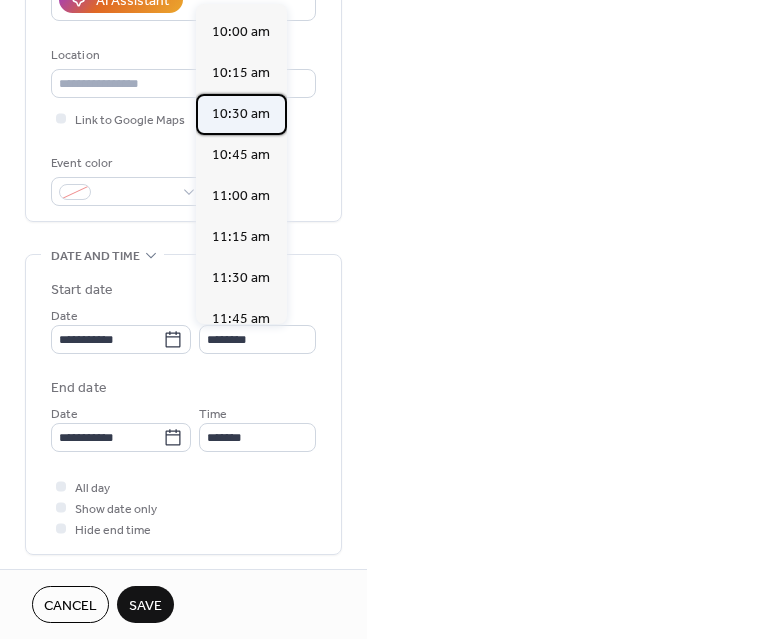 click on "10:30 am" at bounding box center (241, 114) 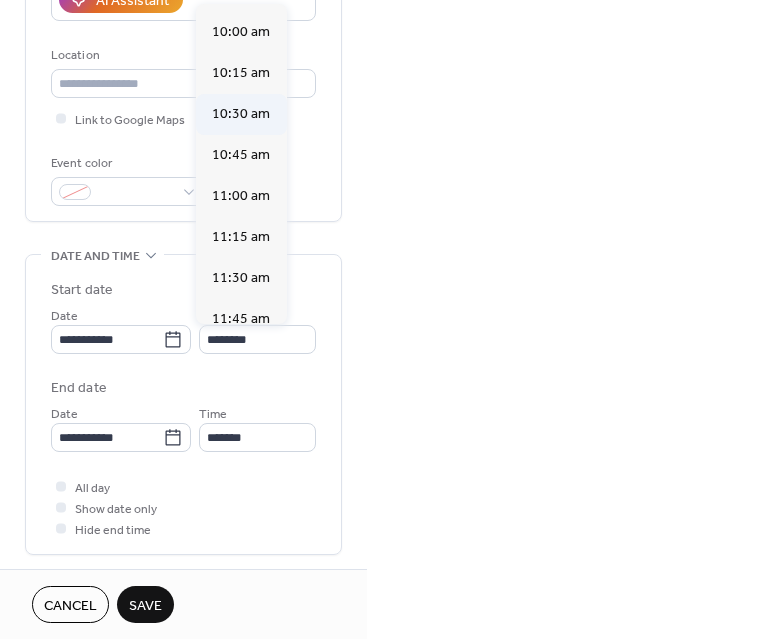 type on "********" 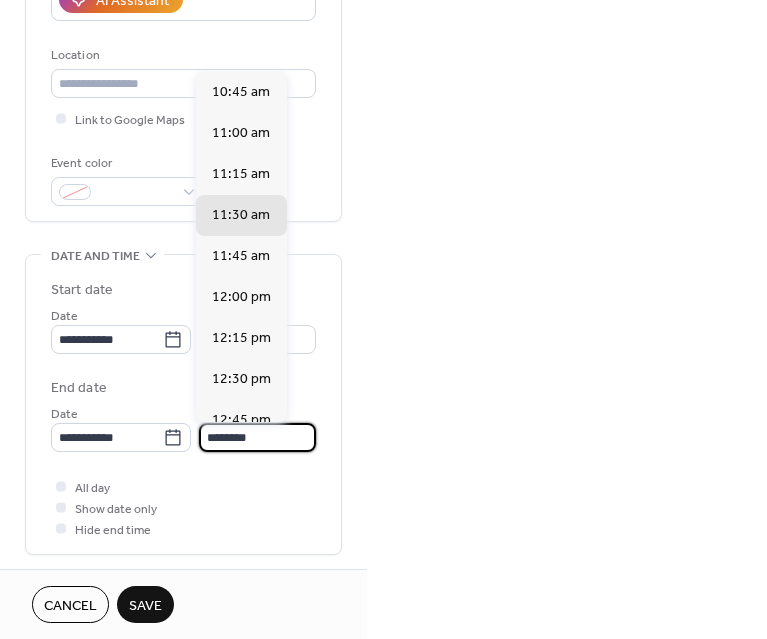click on "********" at bounding box center (257, 437) 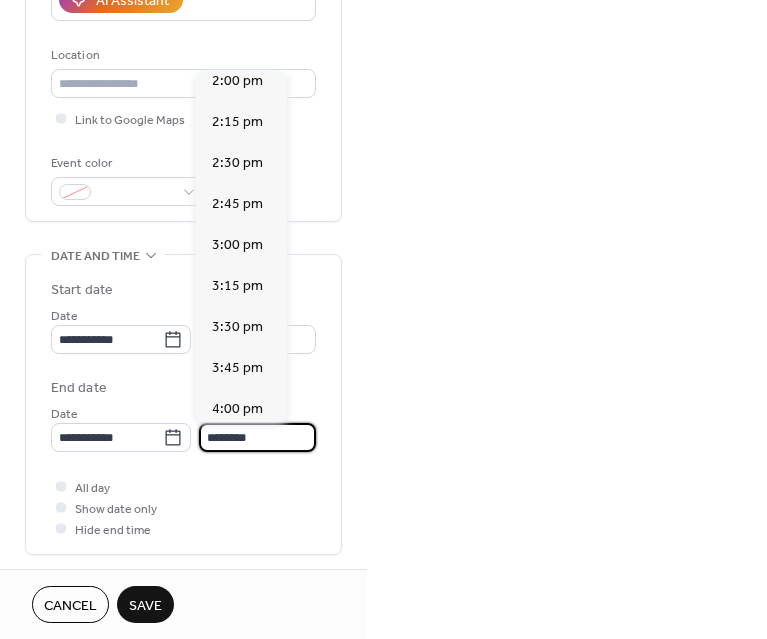 scroll, scrollTop: 546, scrollLeft: 0, axis: vertical 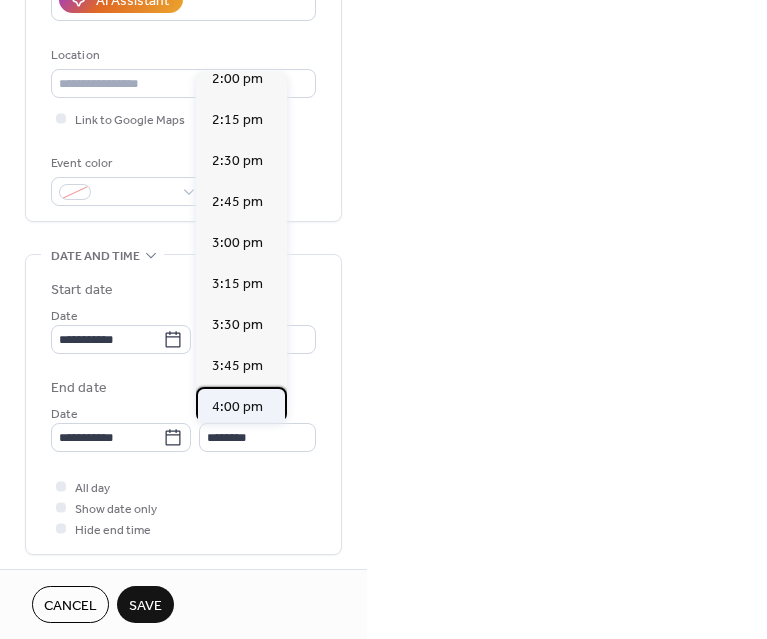 click on "4:00 pm" at bounding box center (237, 407) 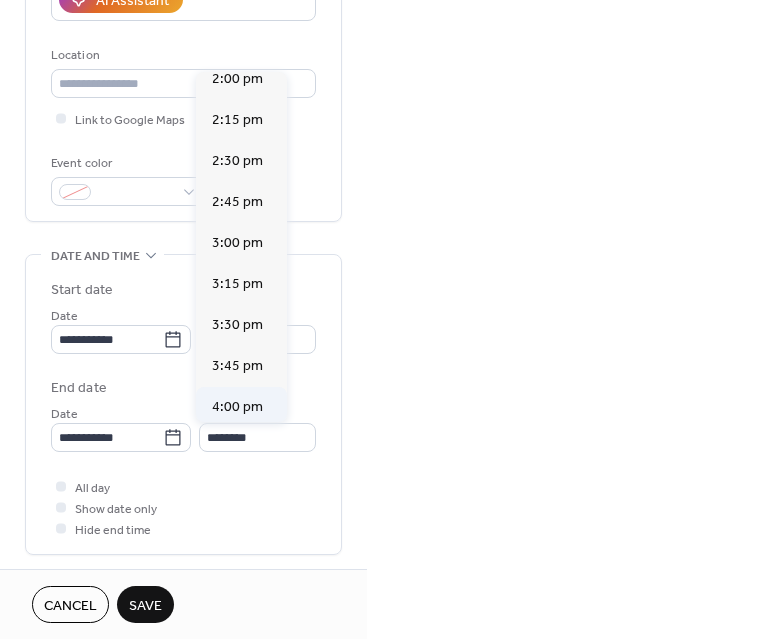 type on "*******" 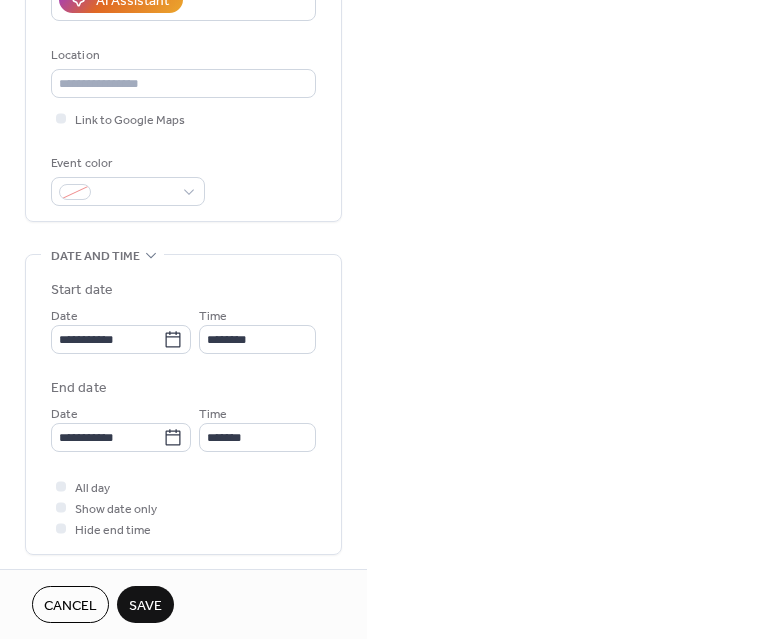 click on "Save" at bounding box center (145, 606) 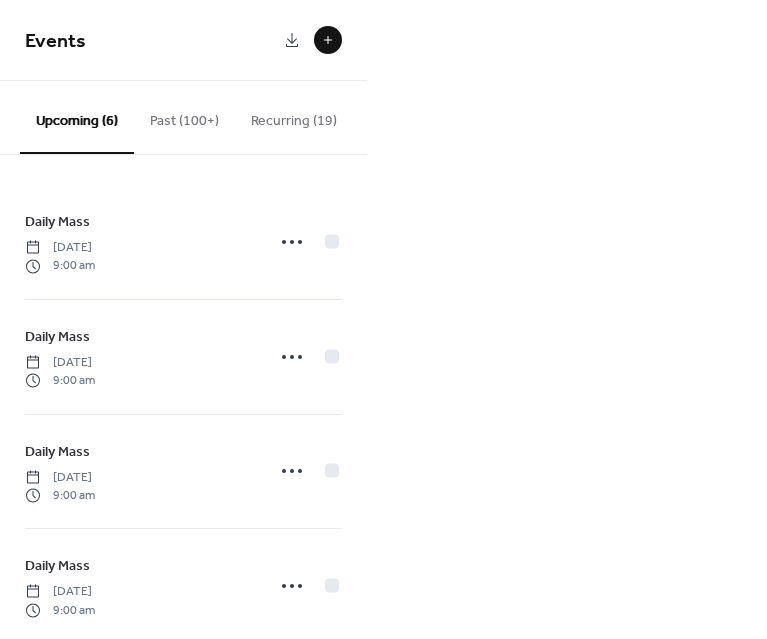 click at bounding box center [328, 40] 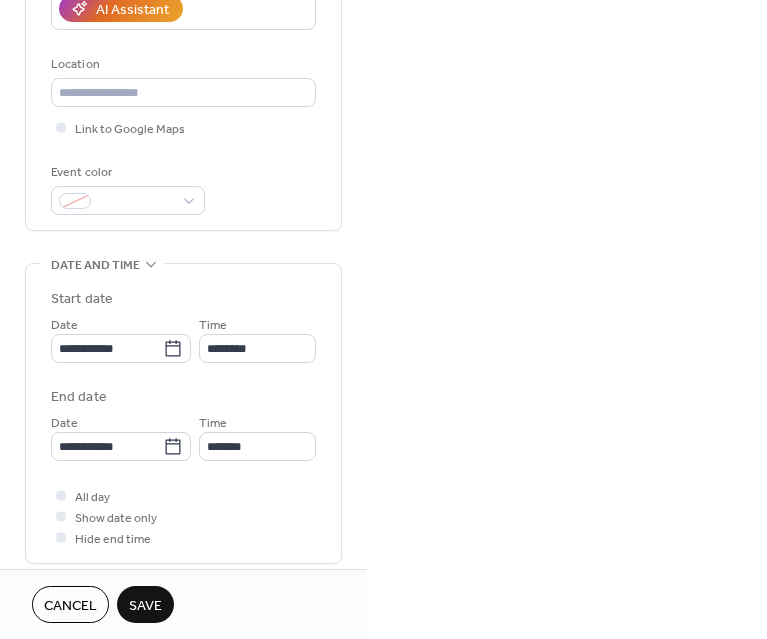 scroll, scrollTop: 402, scrollLeft: 0, axis: vertical 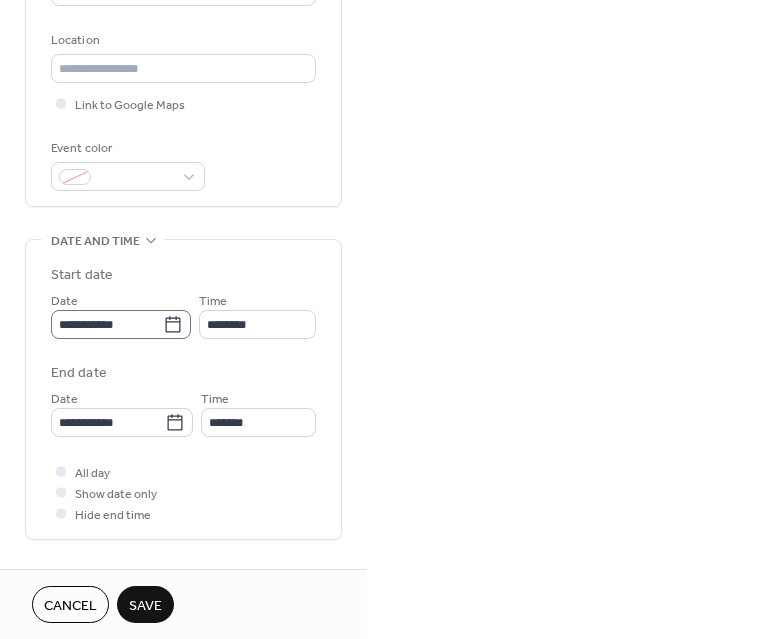 type on "**********" 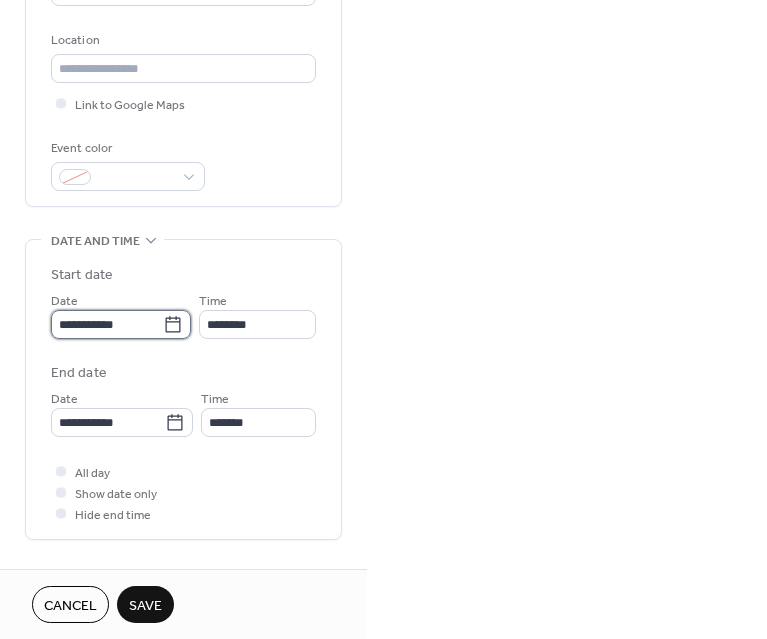 click on "**********" at bounding box center (383, 319) 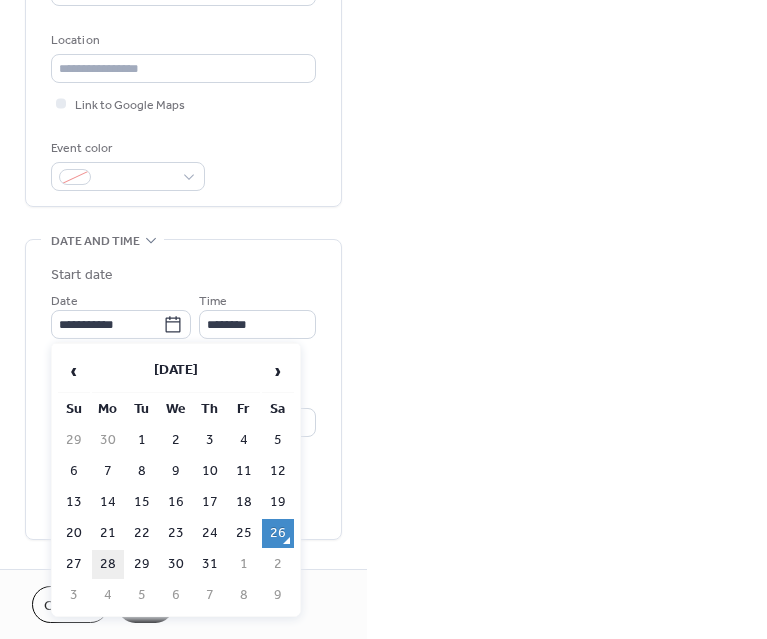 click on "28" at bounding box center (108, 564) 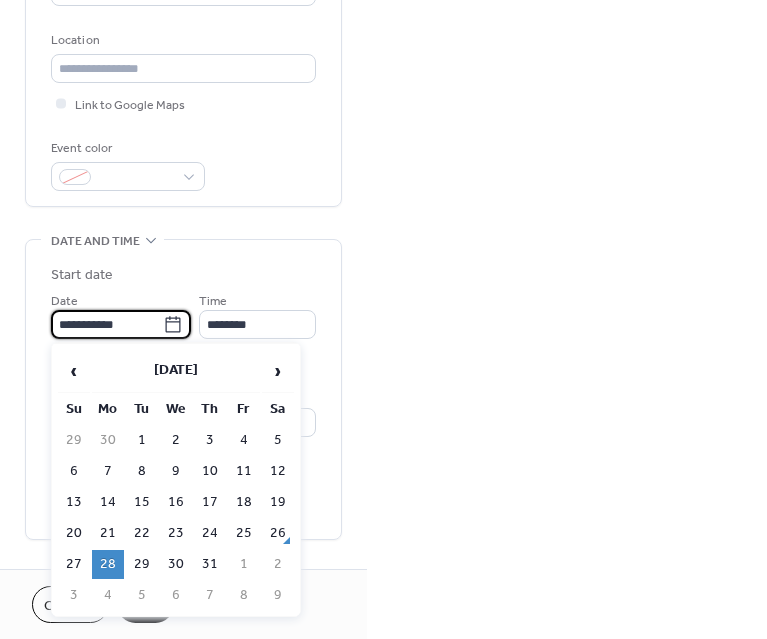 click on "**********" at bounding box center [107, 324] 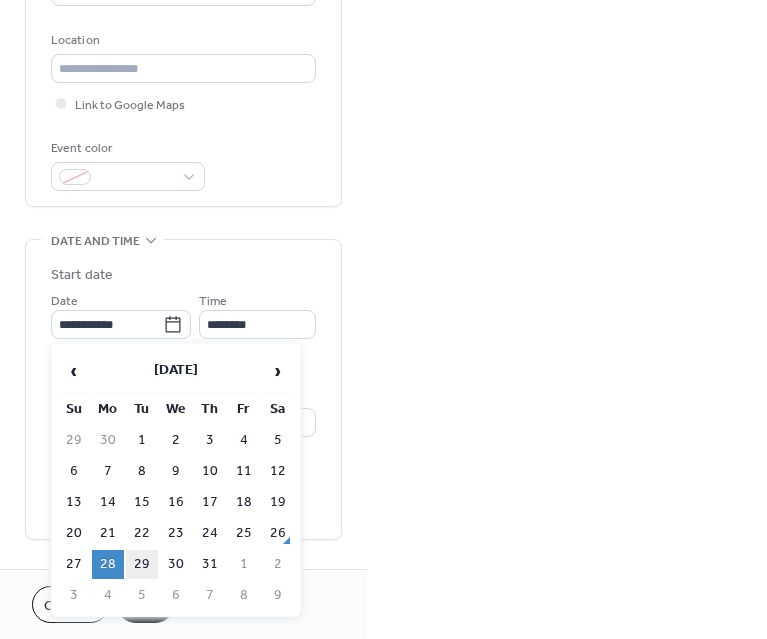 click on "29" at bounding box center (142, 564) 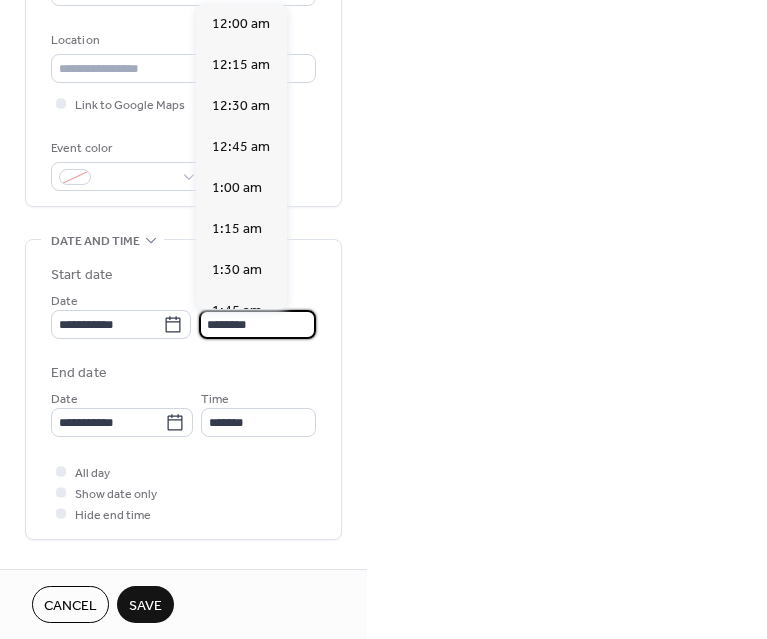 click on "********" at bounding box center (257, 324) 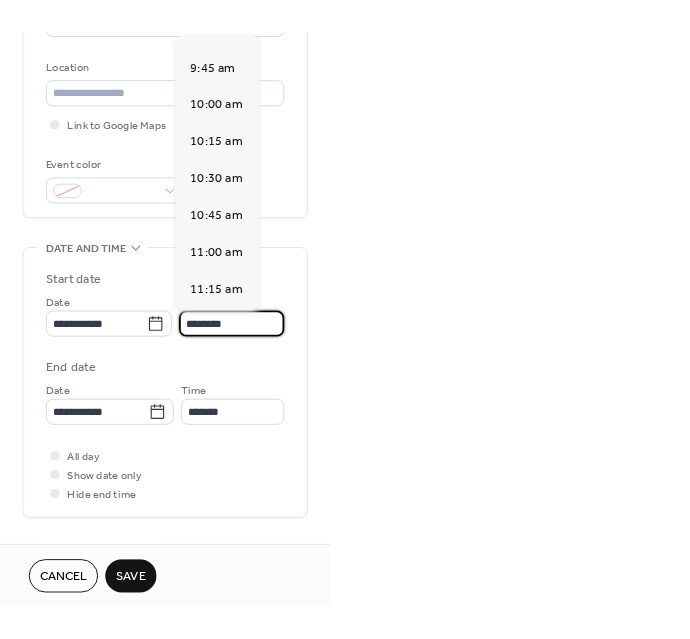 scroll, scrollTop: 1582, scrollLeft: 0, axis: vertical 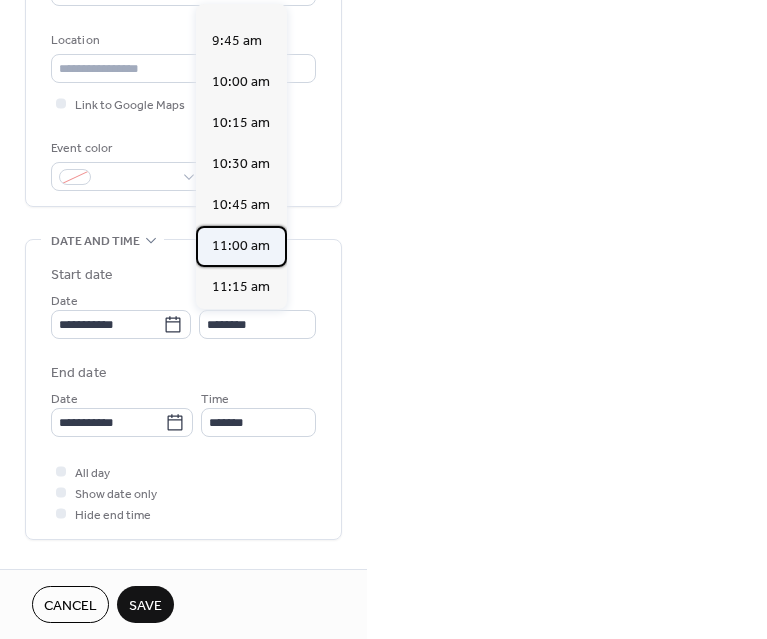 click on "11:00 am" at bounding box center (241, 246) 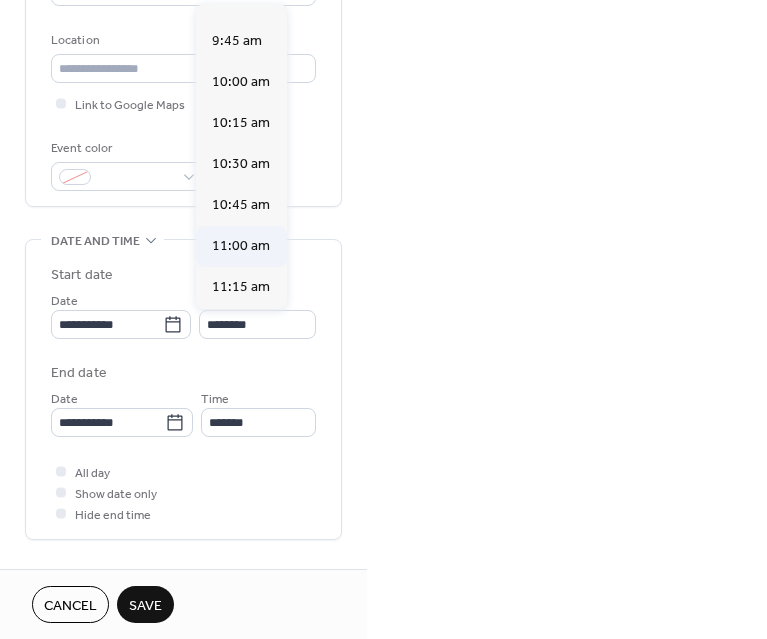 type on "********" 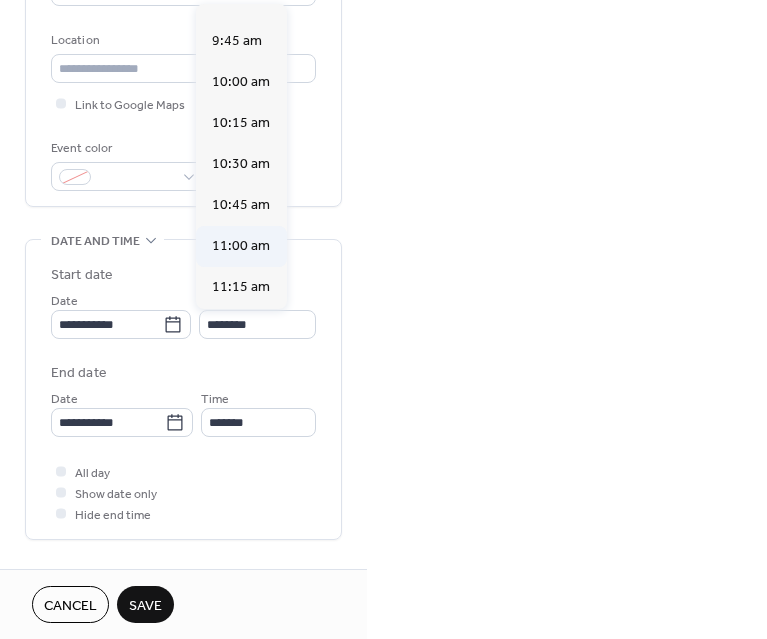 type on "********" 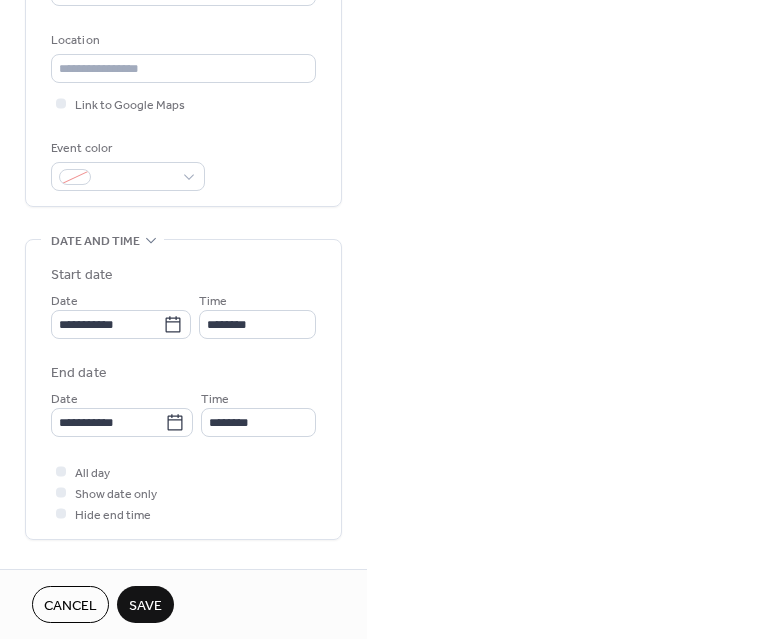 click on "Save" at bounding box center [145, 606] 